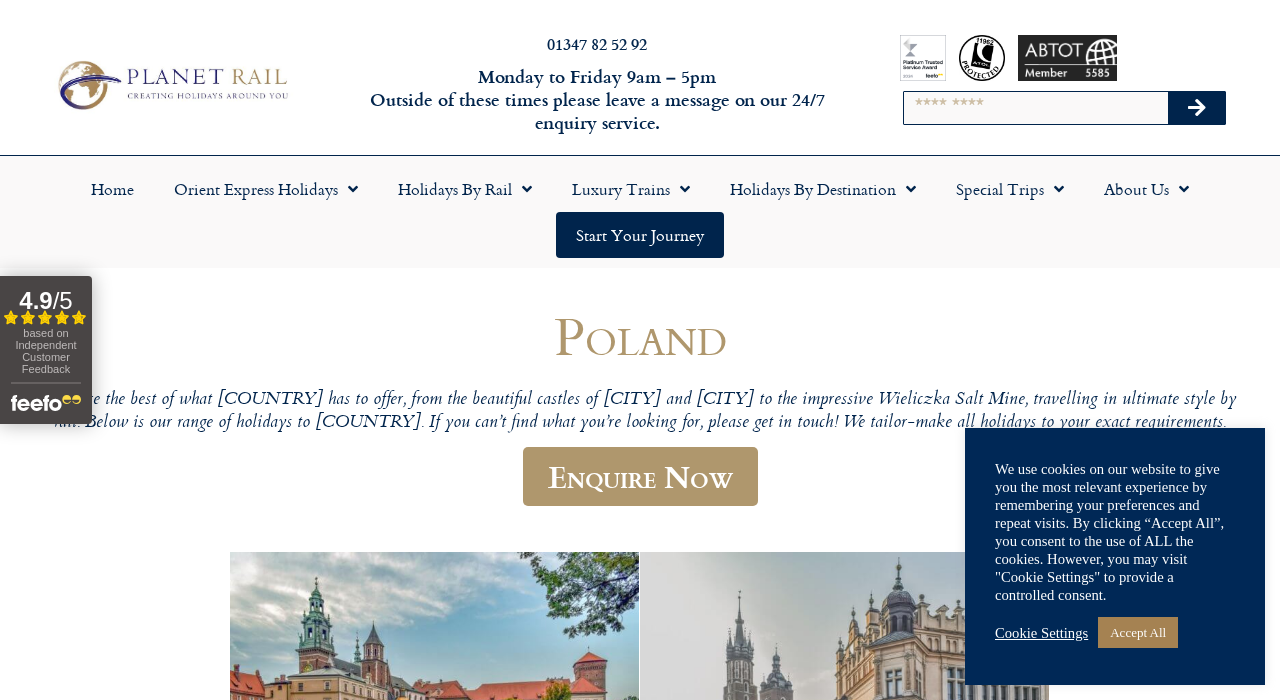 scroll, scrollTop: 0, scrollLeft: 0, axis: both 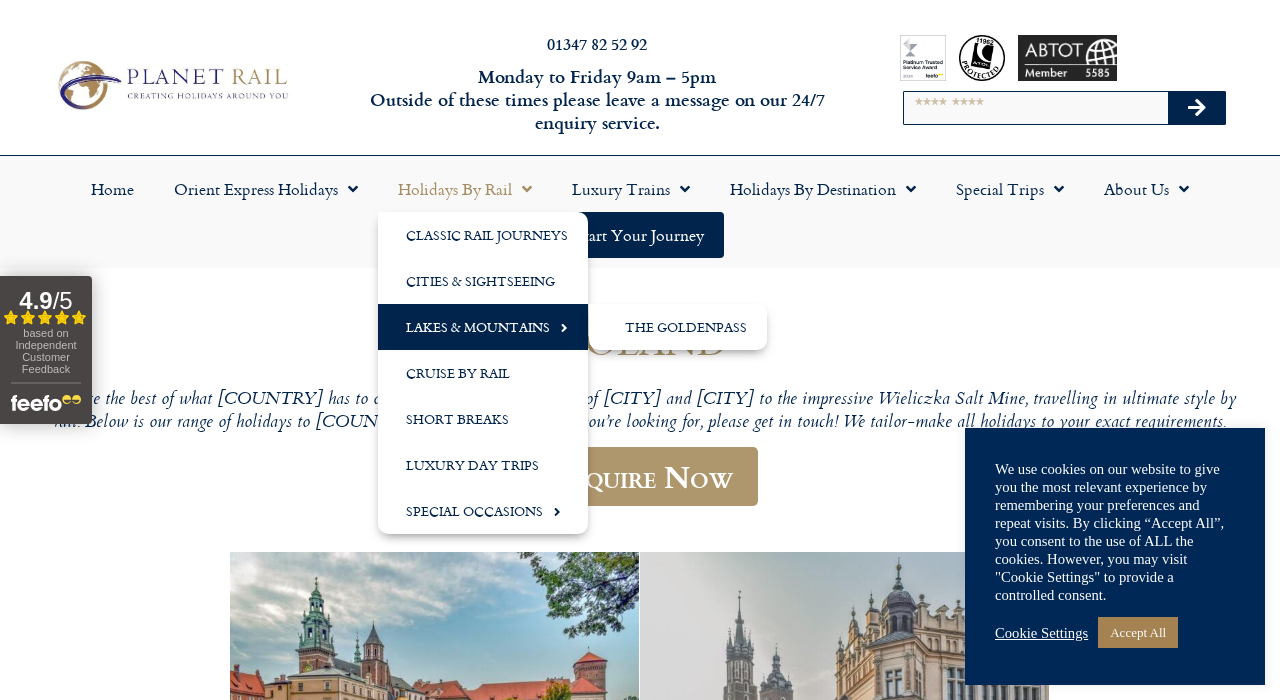 click on "Lakes & Mountains" 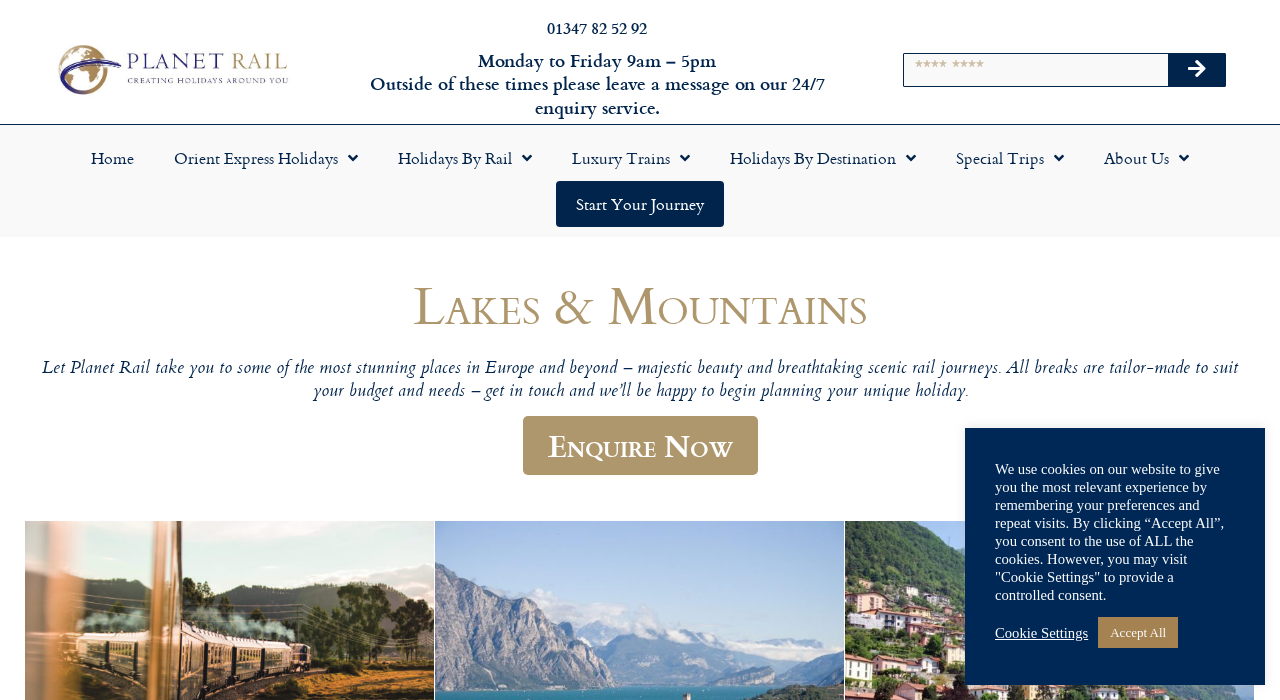 scroll, scrollTop: 0, scrollLeft: 0, axis: both 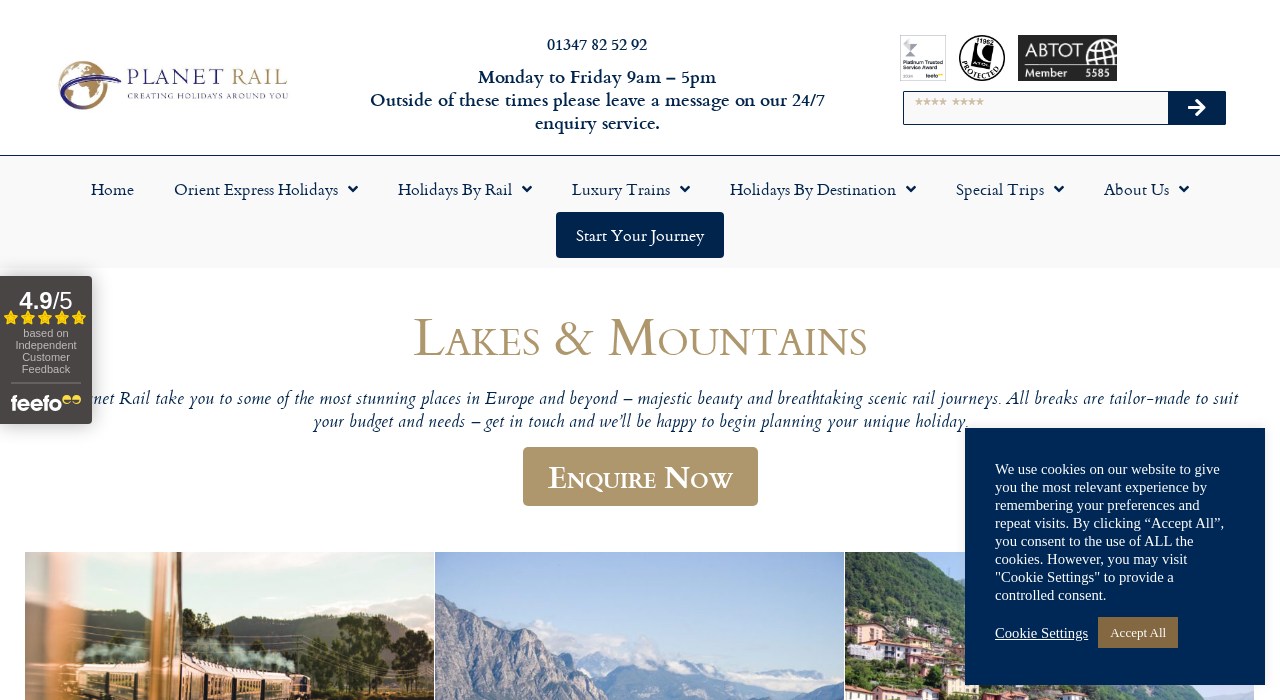 click on "Accept All" at bounding box center (1138, 632) 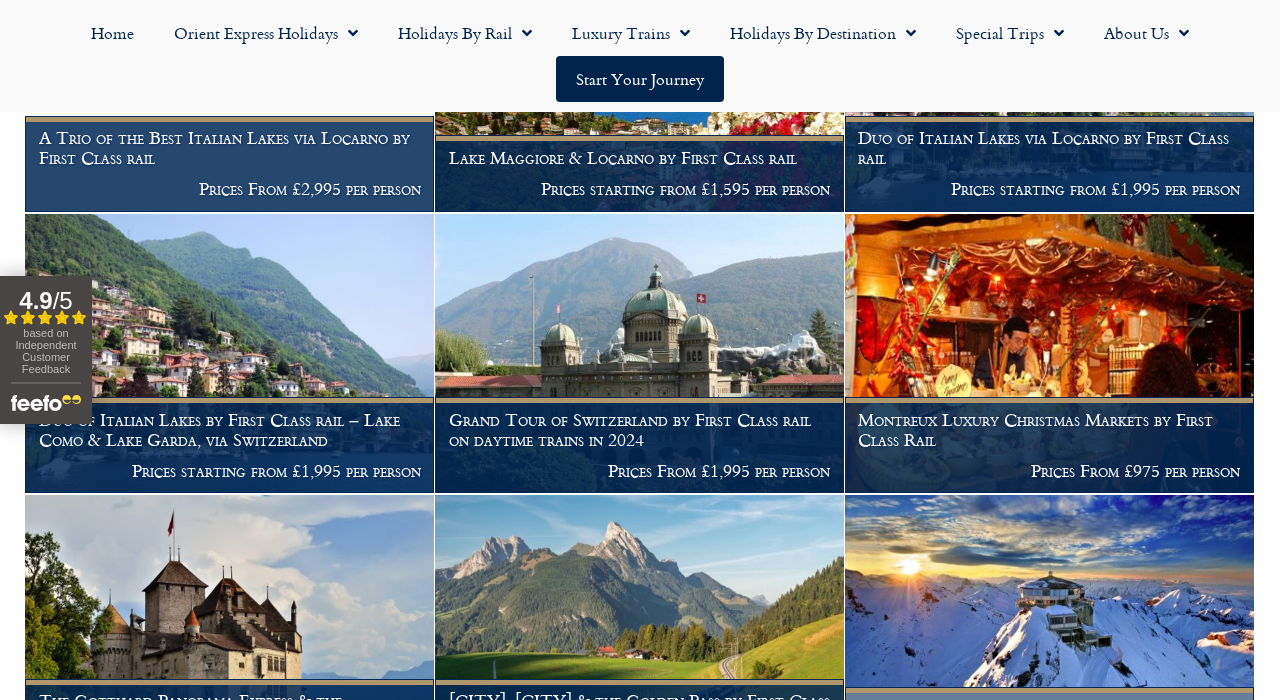 scroll, scrollTop: 900, scrollLeft: 0, axis: vertical 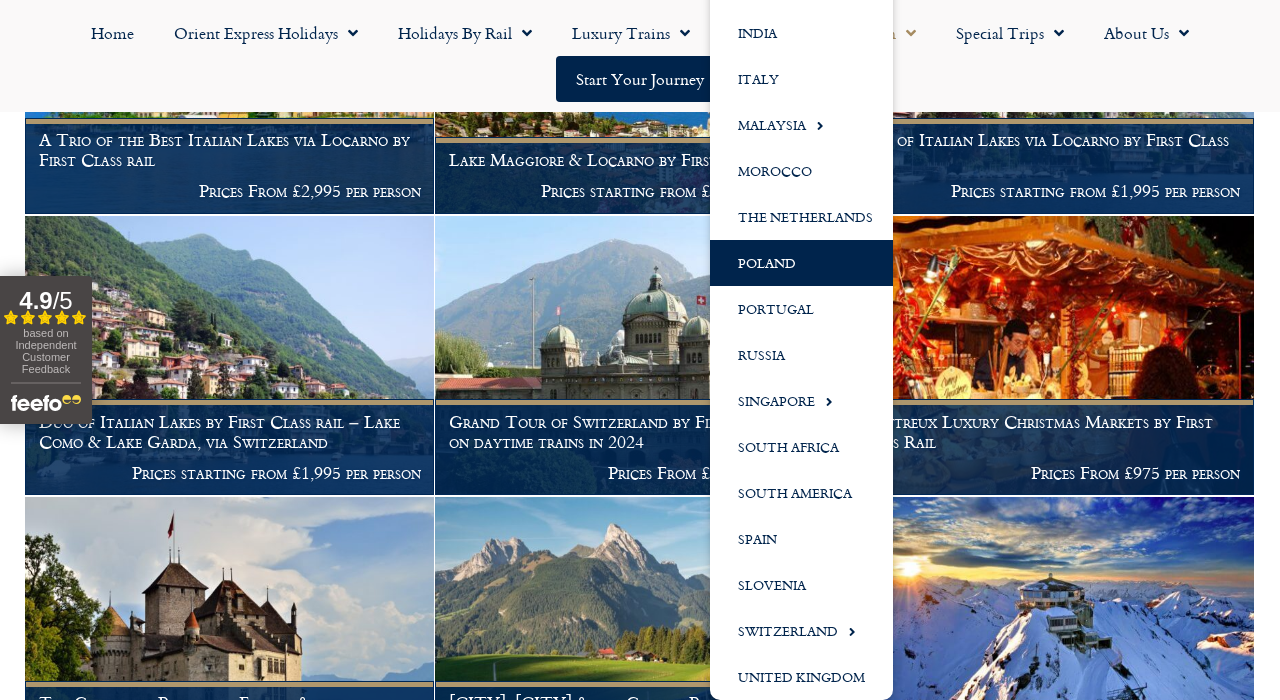 click on "Poland" 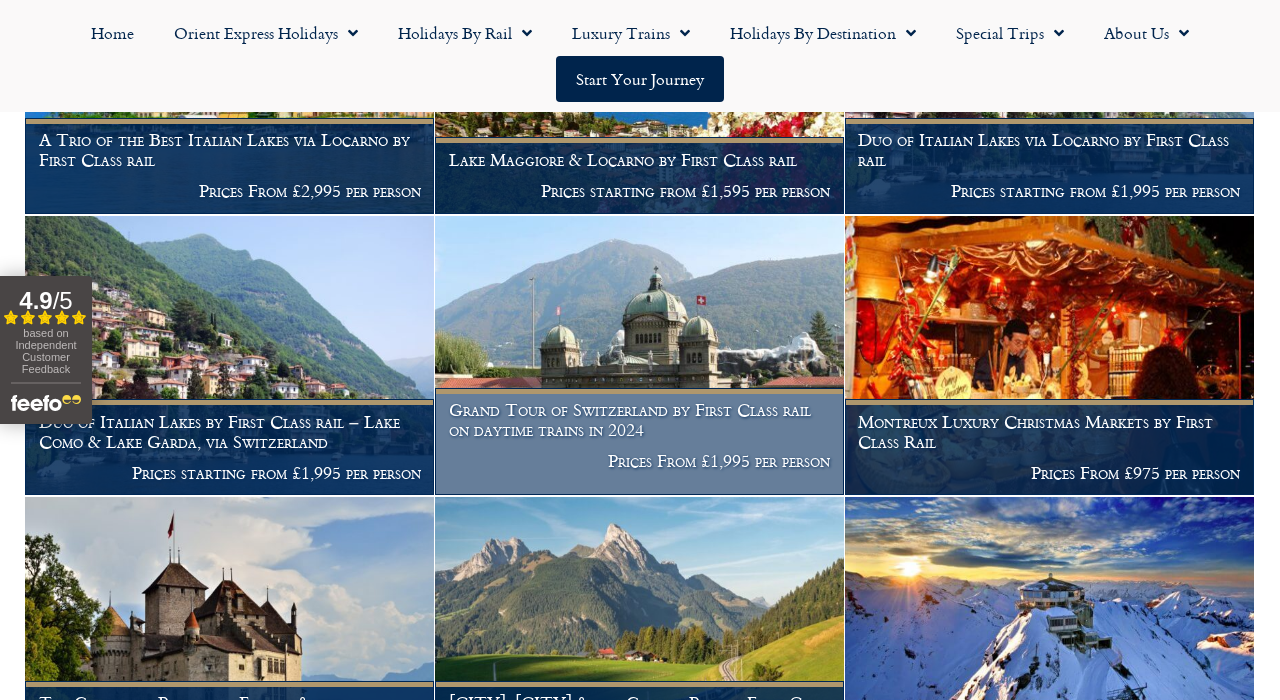 click at bounding box center (639, 356) 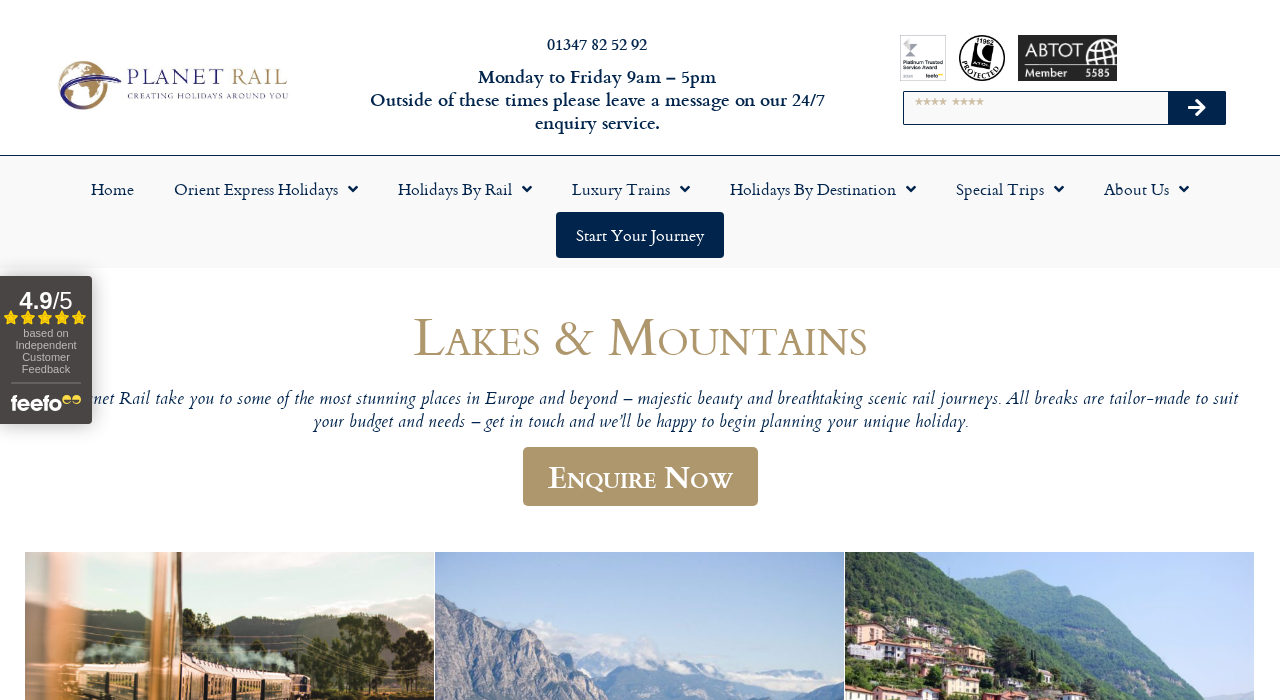 scroll, scrollTop: 0, scrollLeft: 0, axis: both 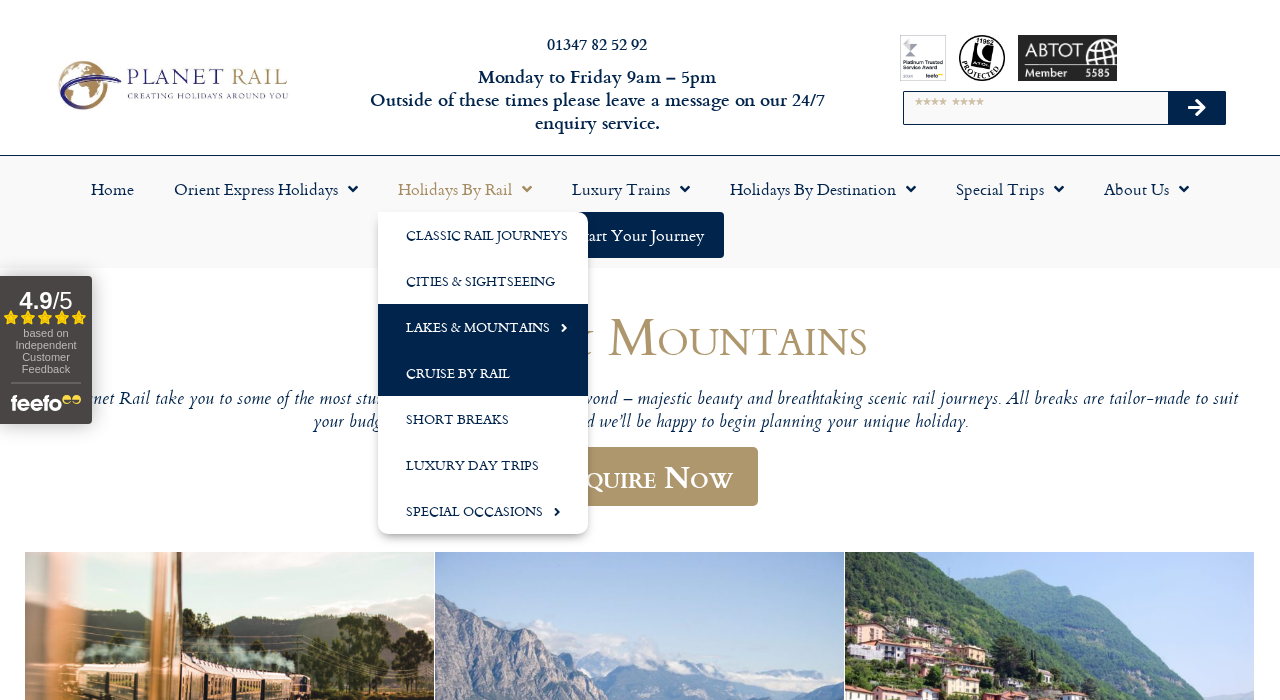 click on "Cruise by Rail" 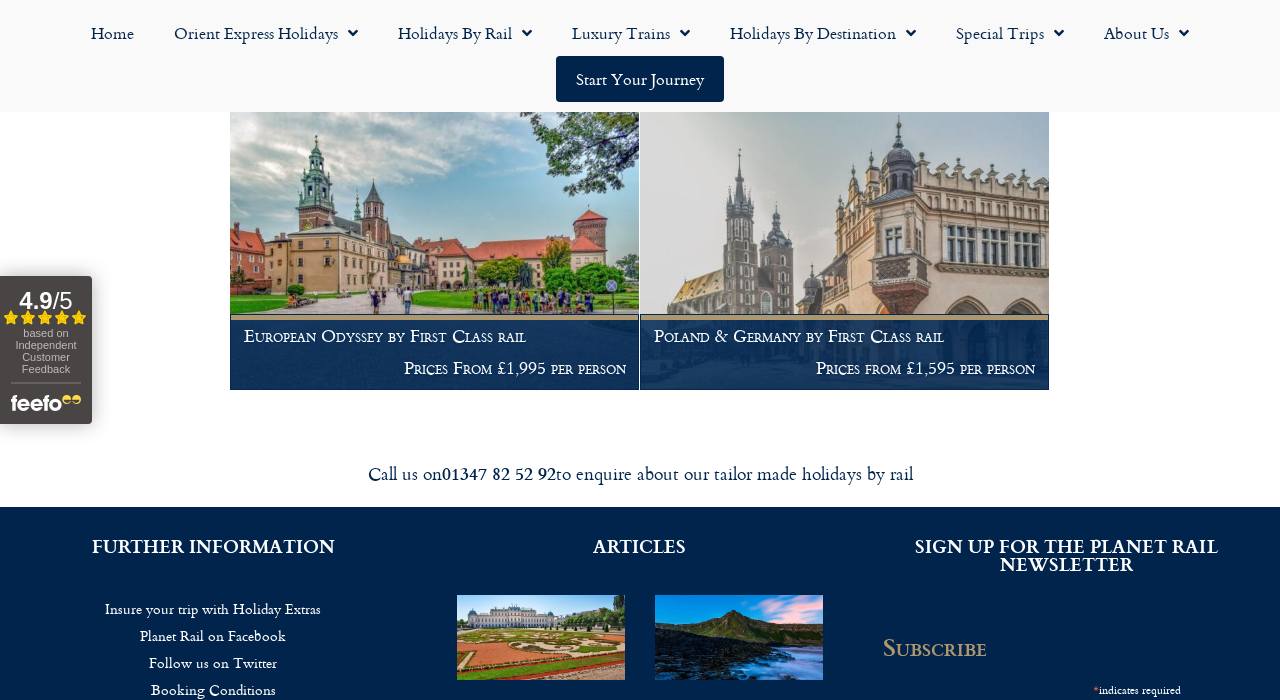 scroll, scrollTop: 452, scrollLeft: 0, axis: vertical 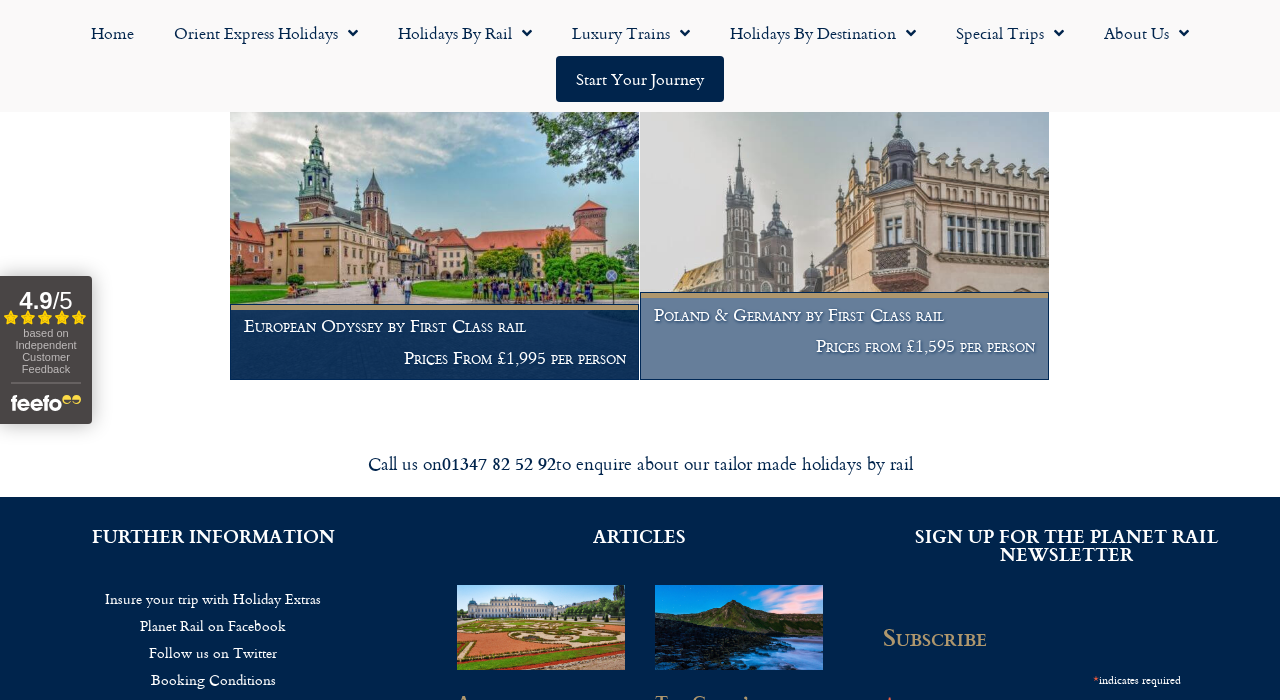 click at bounding box center (844, 240) 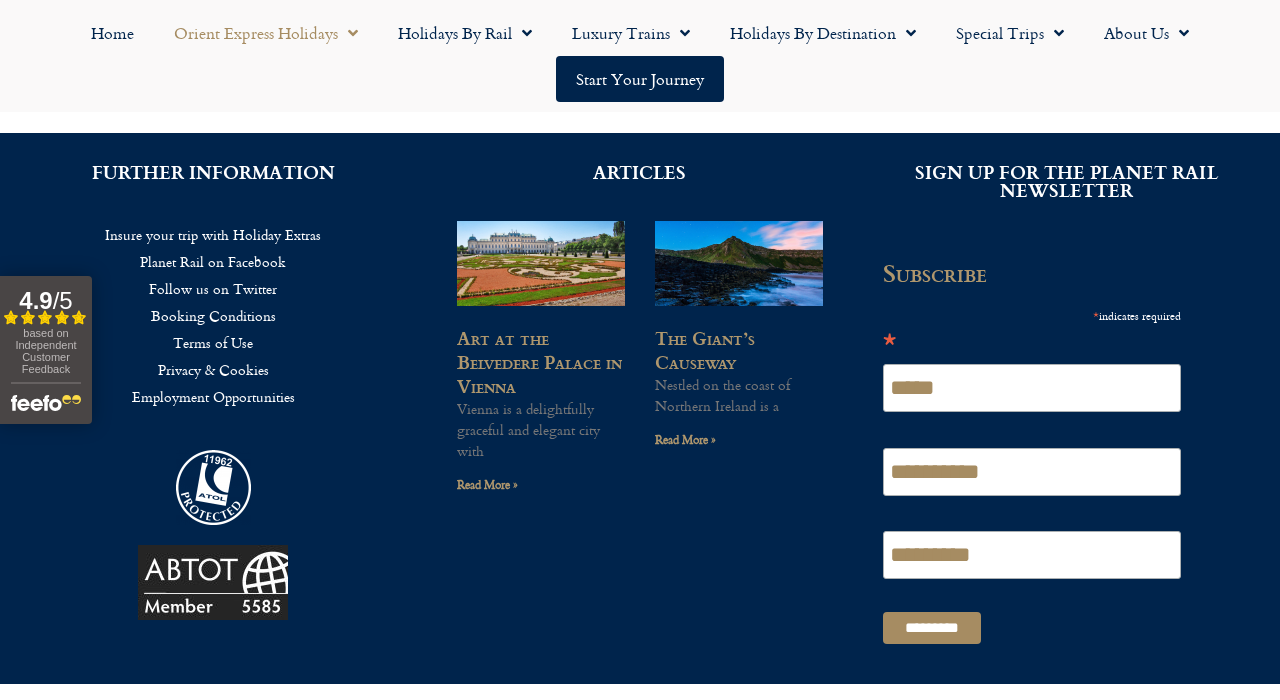 scroll, scrollTop: 820, scrollLeft: 0, axis: vertical 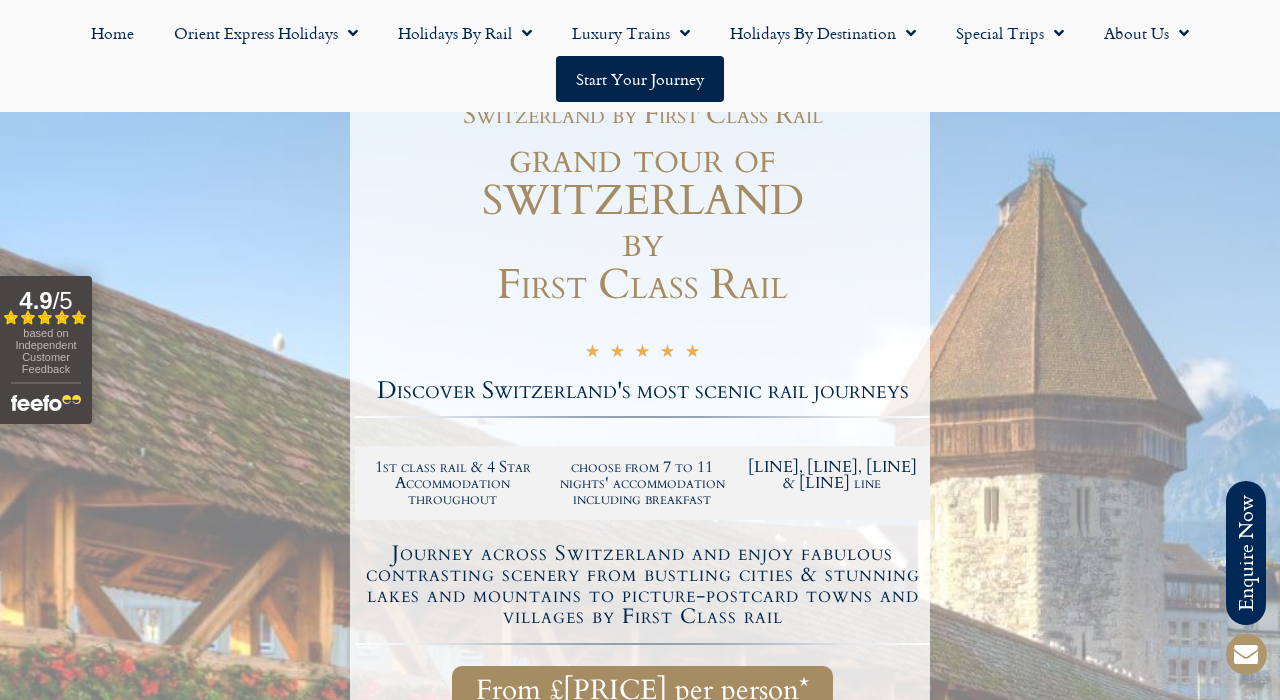click on "★ ★ ★ ★ ★   5/5" at bounding box center [642, 352] 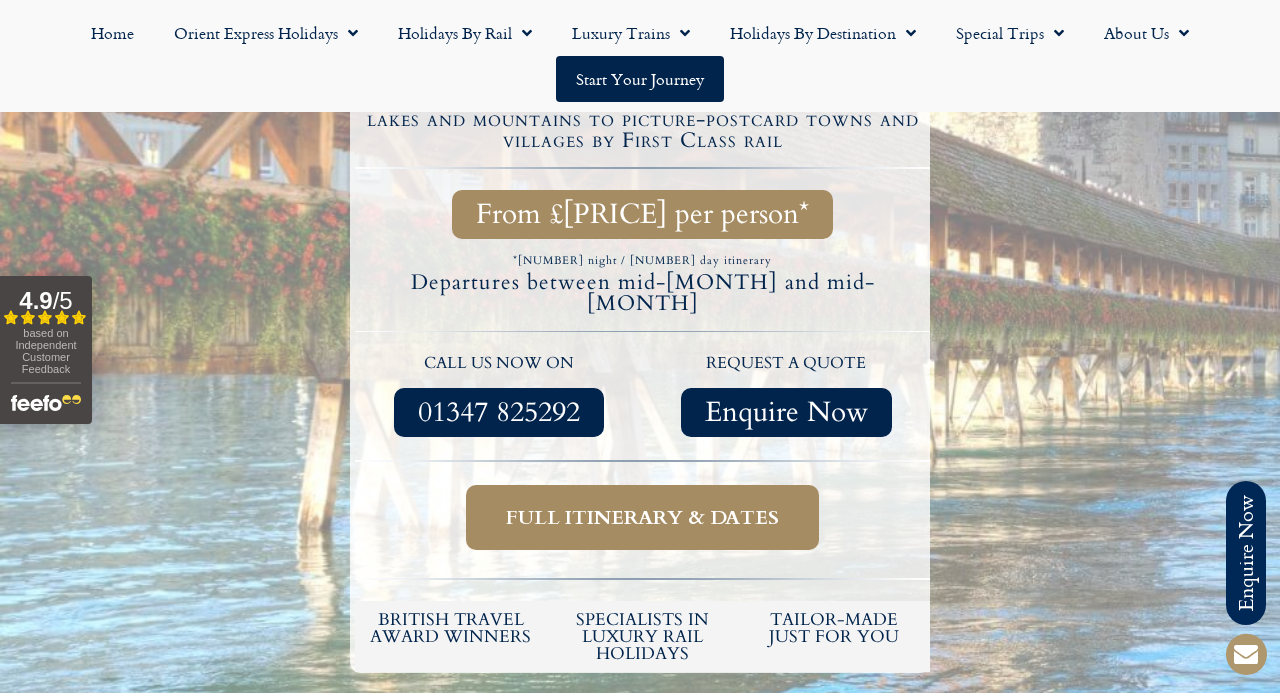 scroll, scrollTop: 761, scrollLeft: 0, axis: vertical 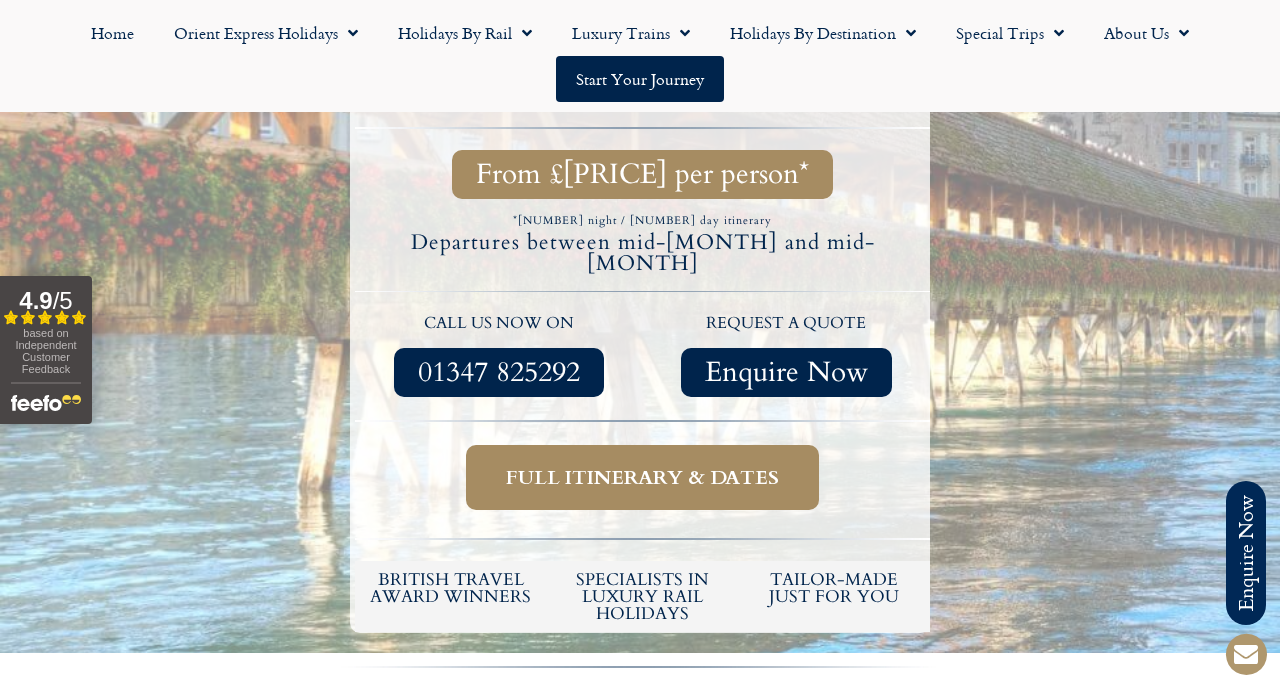 click on "Full itinerary & dates" at bounding box center [642, 477] 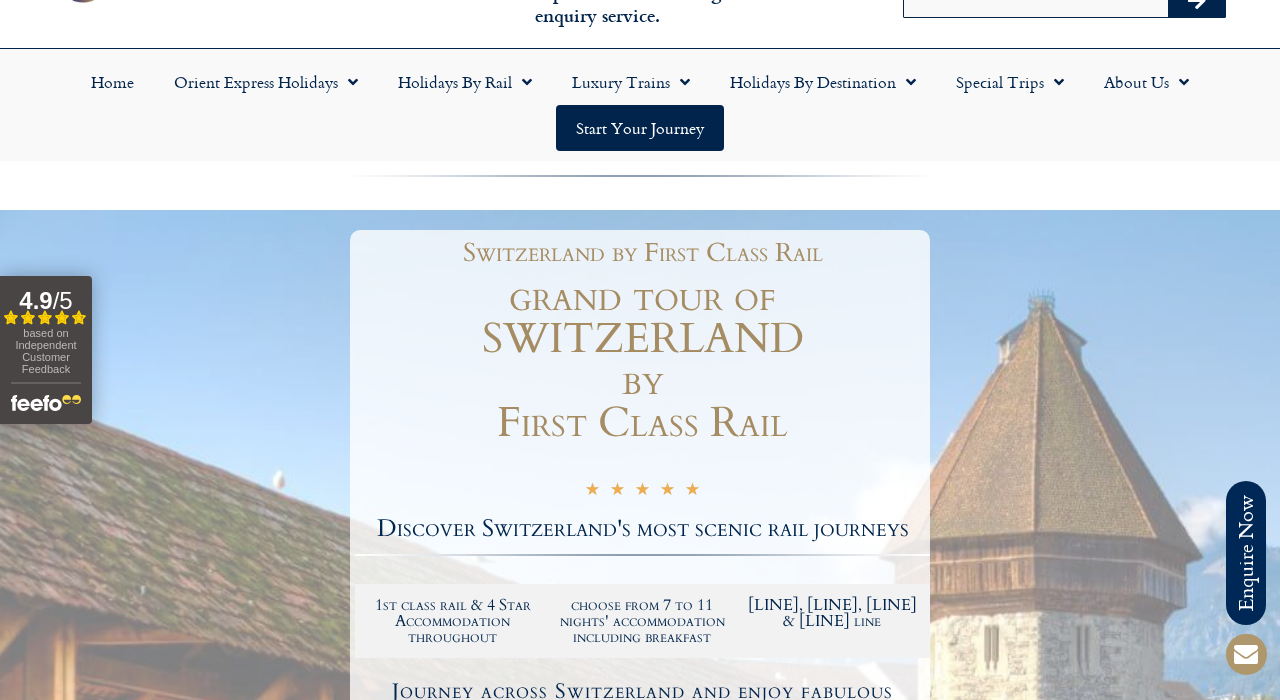scroll, scrollTop: 90, scrollLeft: 0, axis: vertical 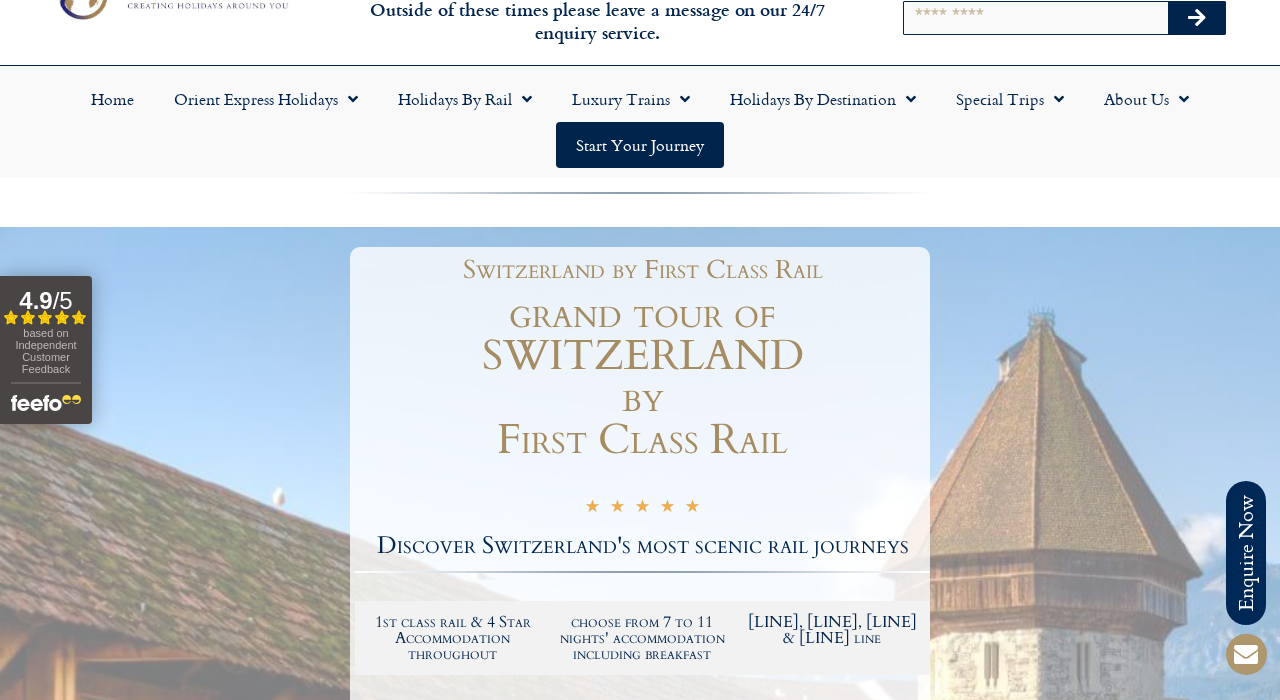 drag, startPoint x: 509, startPoint y: 304, endPoint x: 825, endPoint y: 441, distance: 344.4198 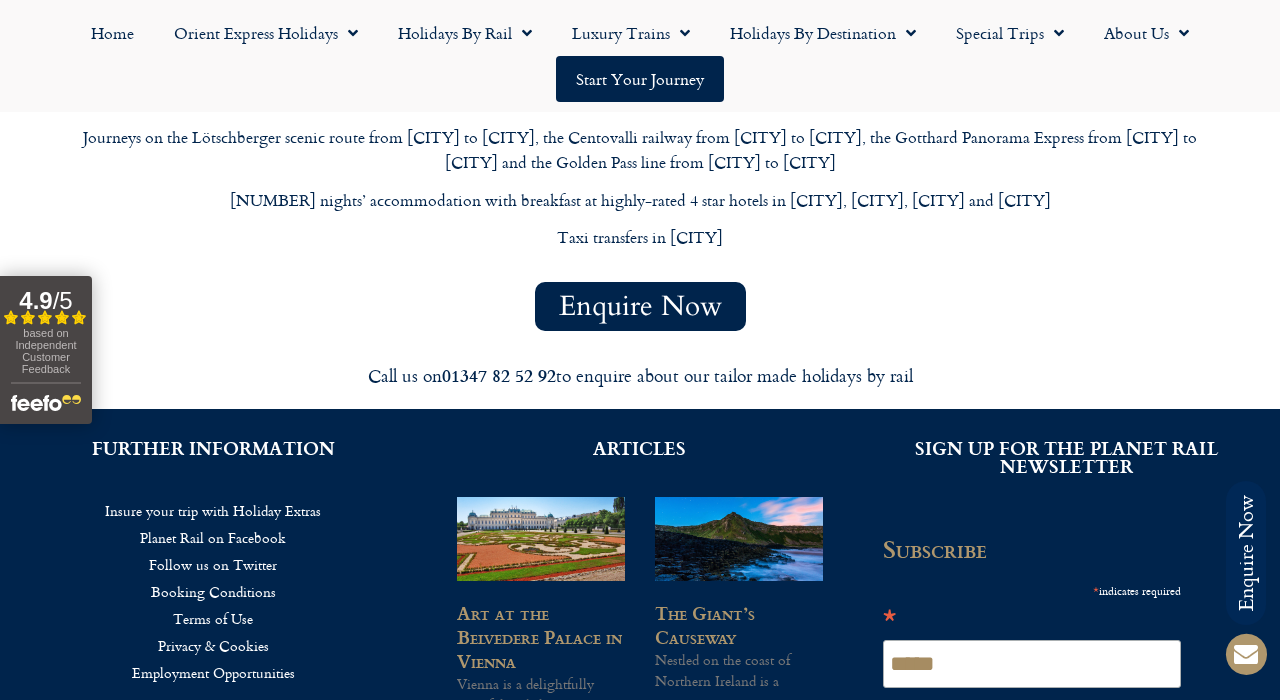 scroll, scrollTop: 9637, scrollLeft: 0, axis: vertical 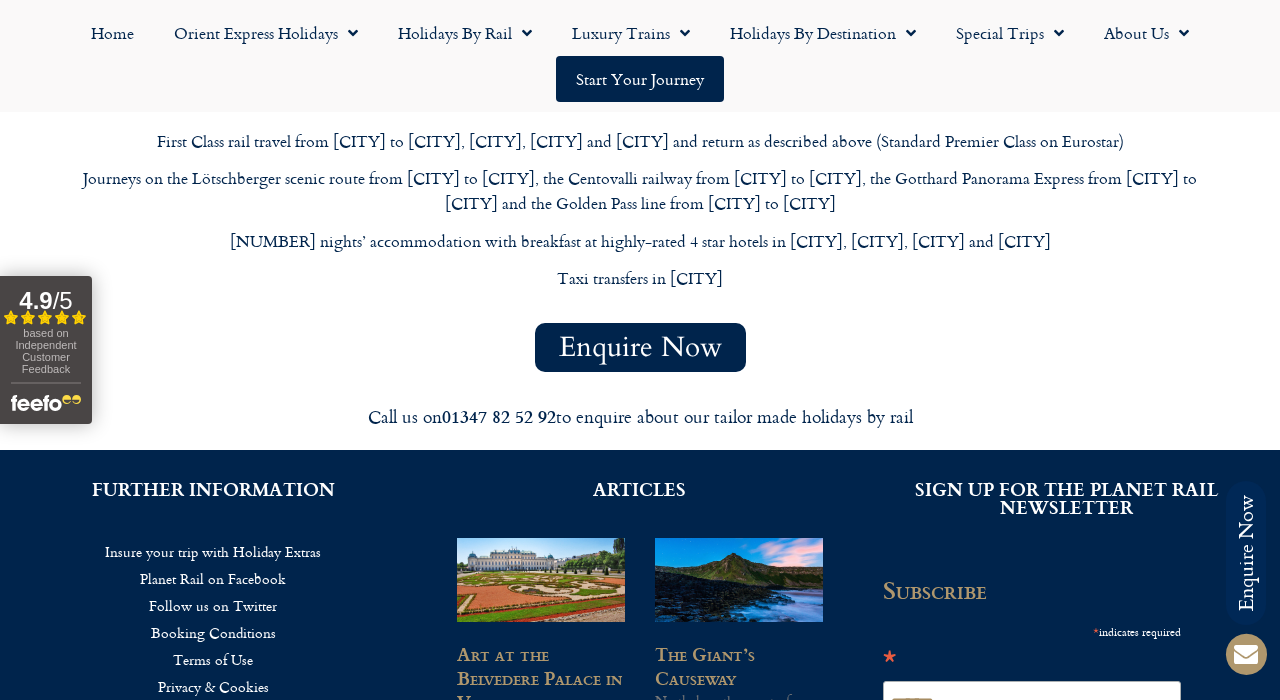 click on "Enquire Now" at bounding box center (640, 347) 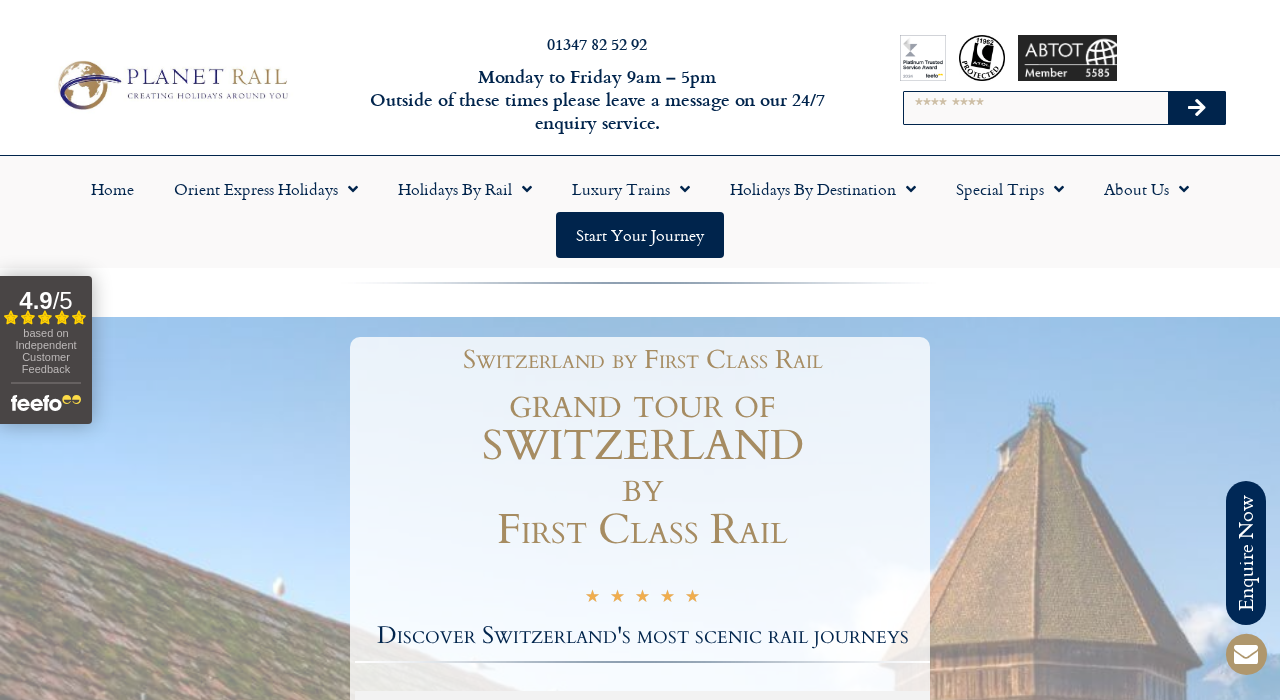 scroll, scrollTop: 0, scrollLeft: 0, axis: both 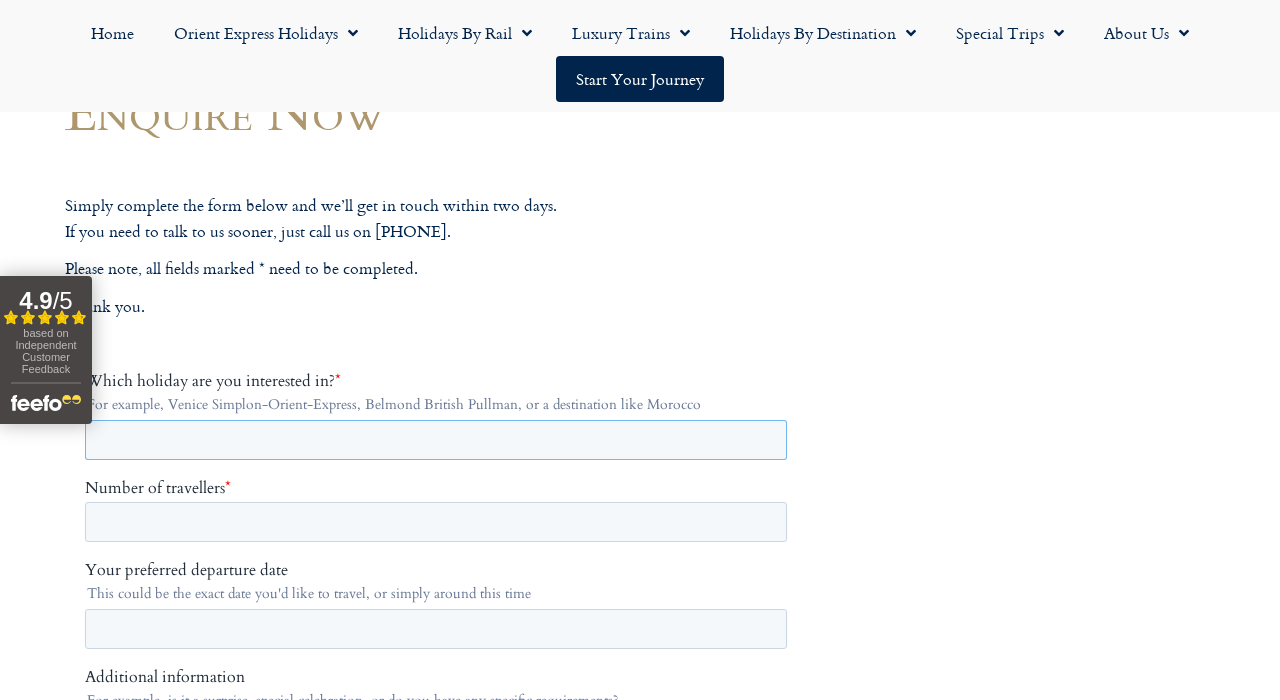 click on "Which holiday are you interested in? *" at bounding box center [436, 439] 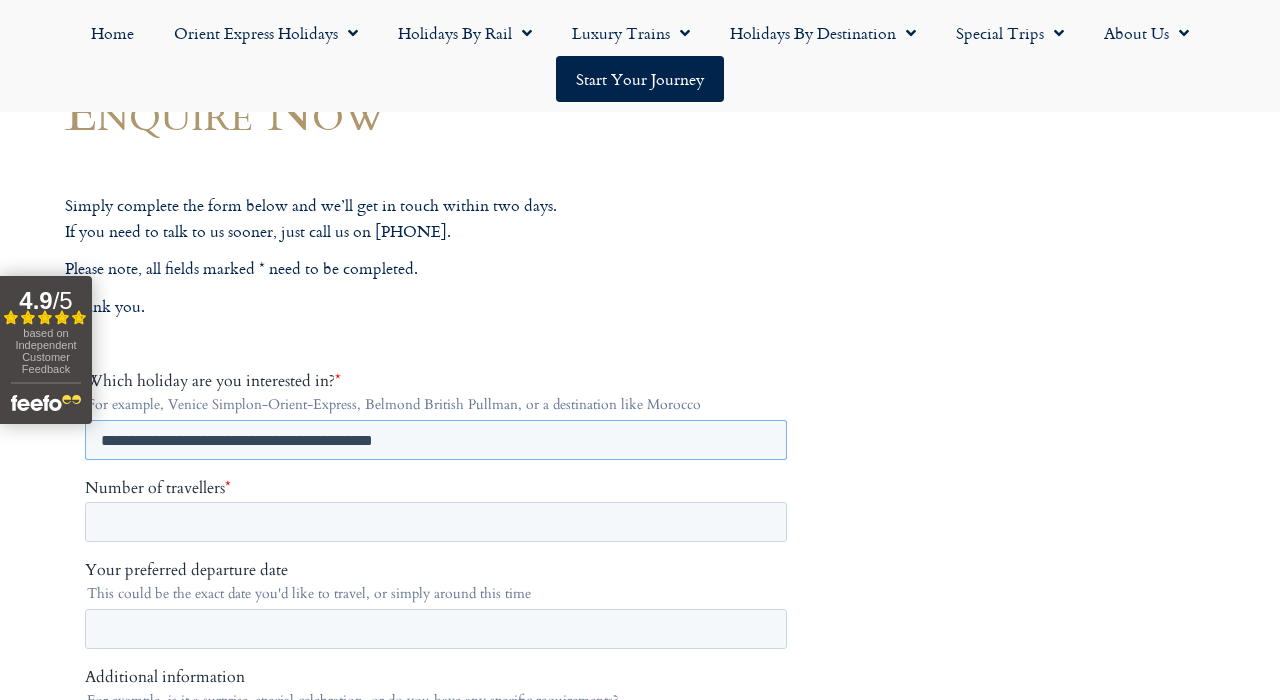 type on "**********" 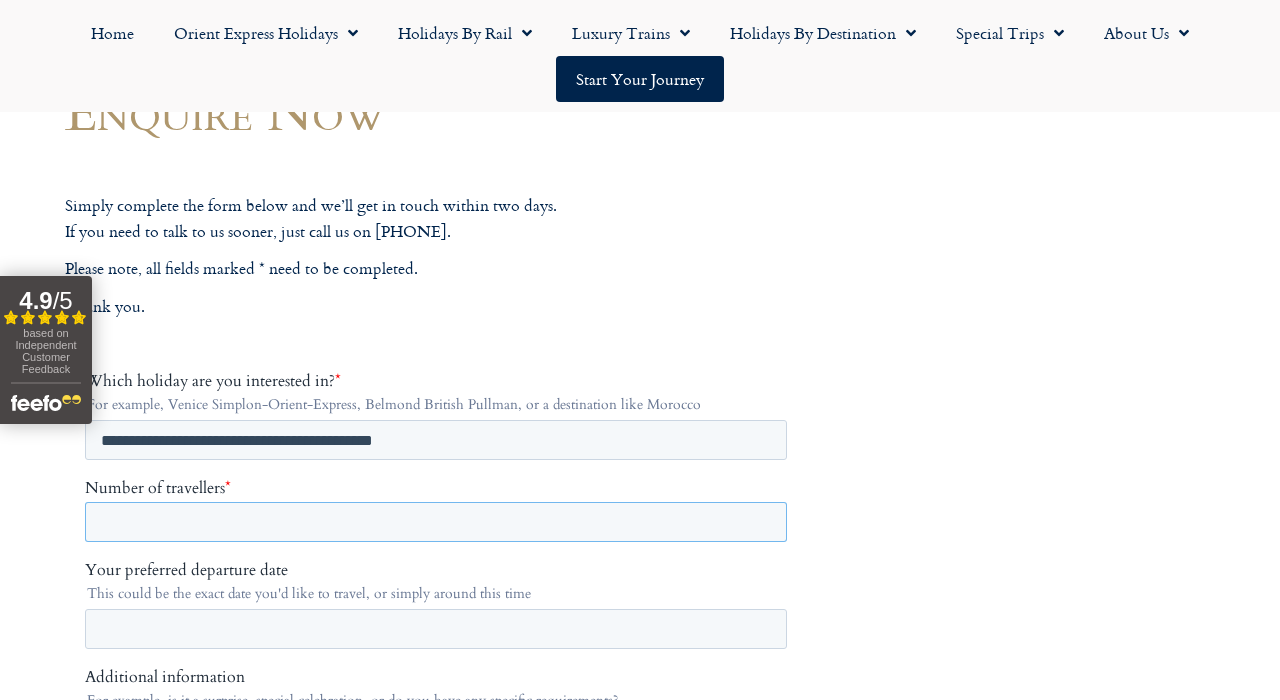 click on "Number of travellers *" at bounding box center (436, 521) 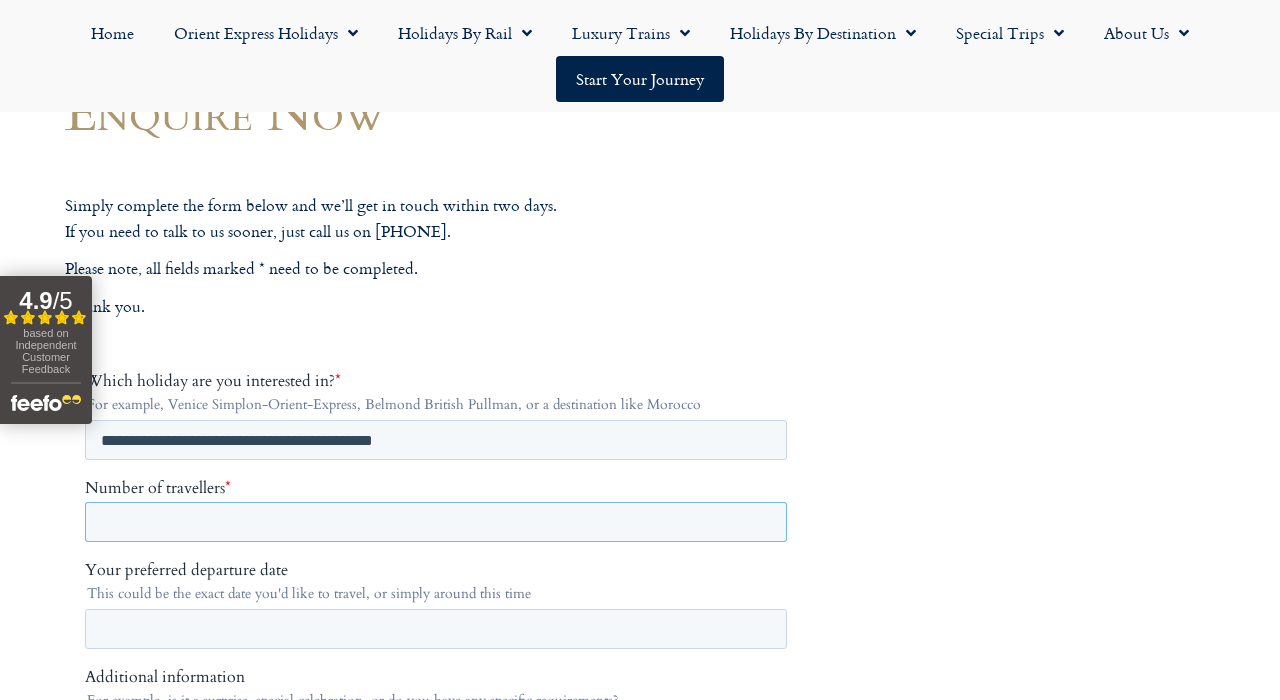 type on "*" 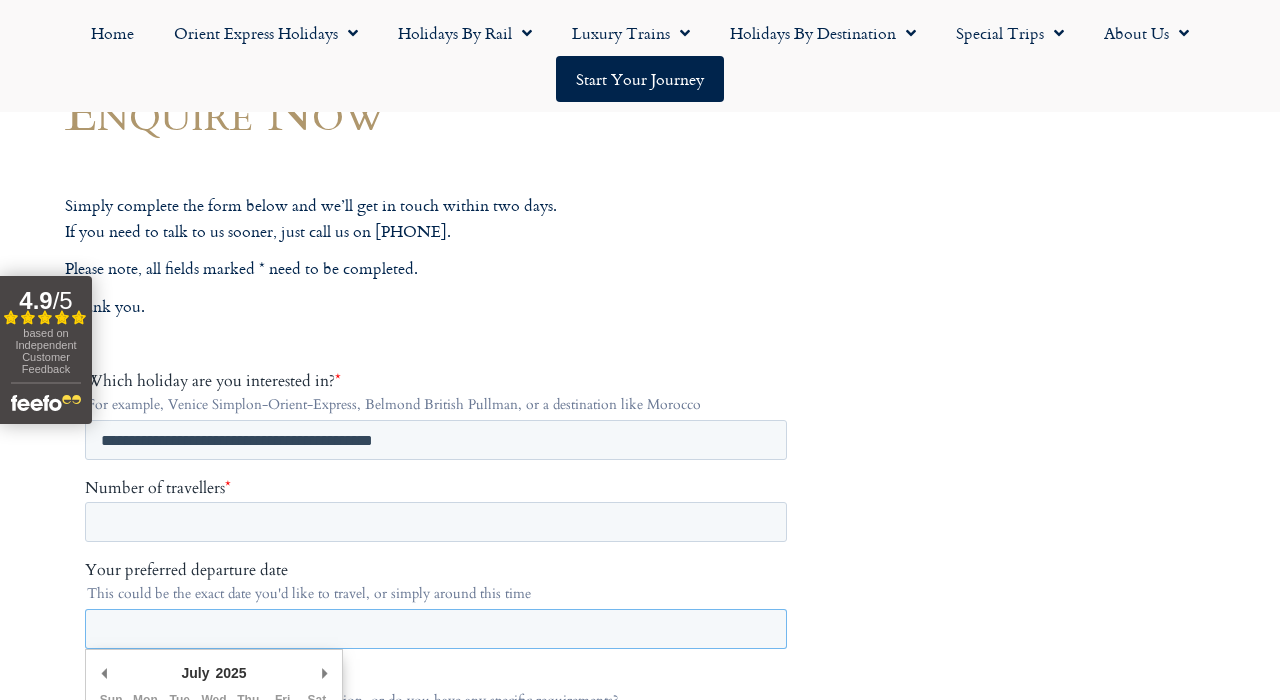 click on "Your preferred departure date" at bounding box center [436, 628] 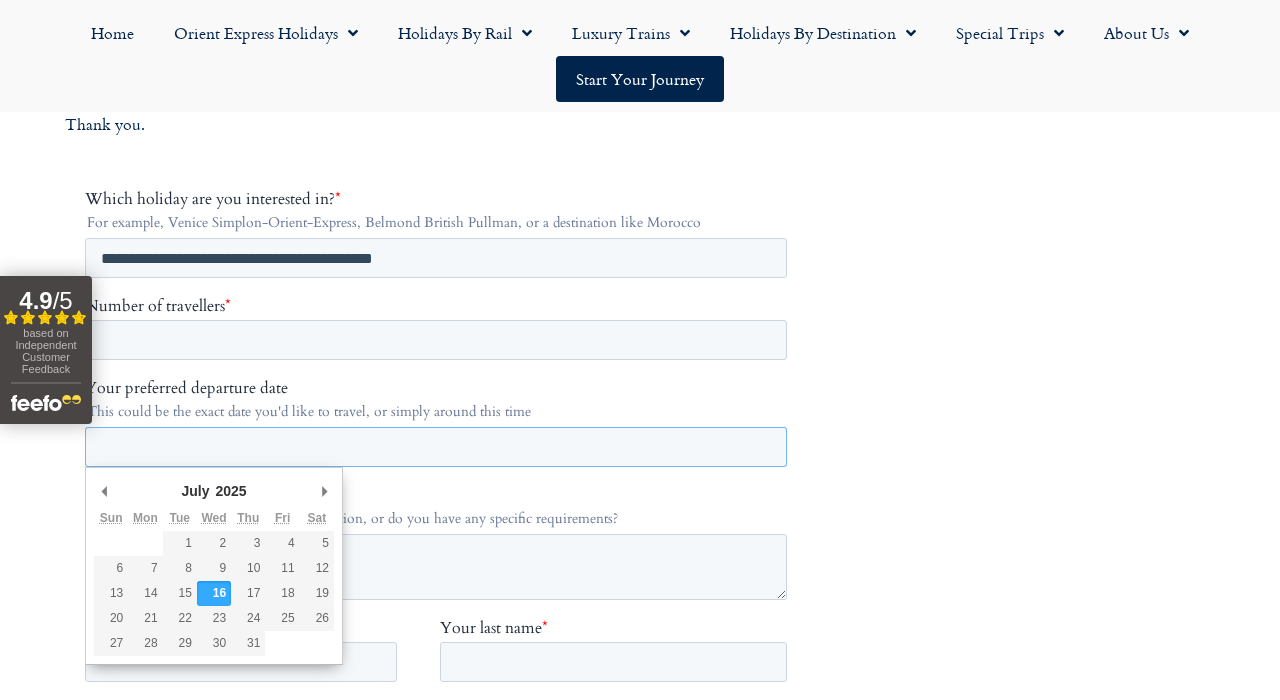 scroll, scrollTop: 417, scrollLeft: 0, axis: vertical 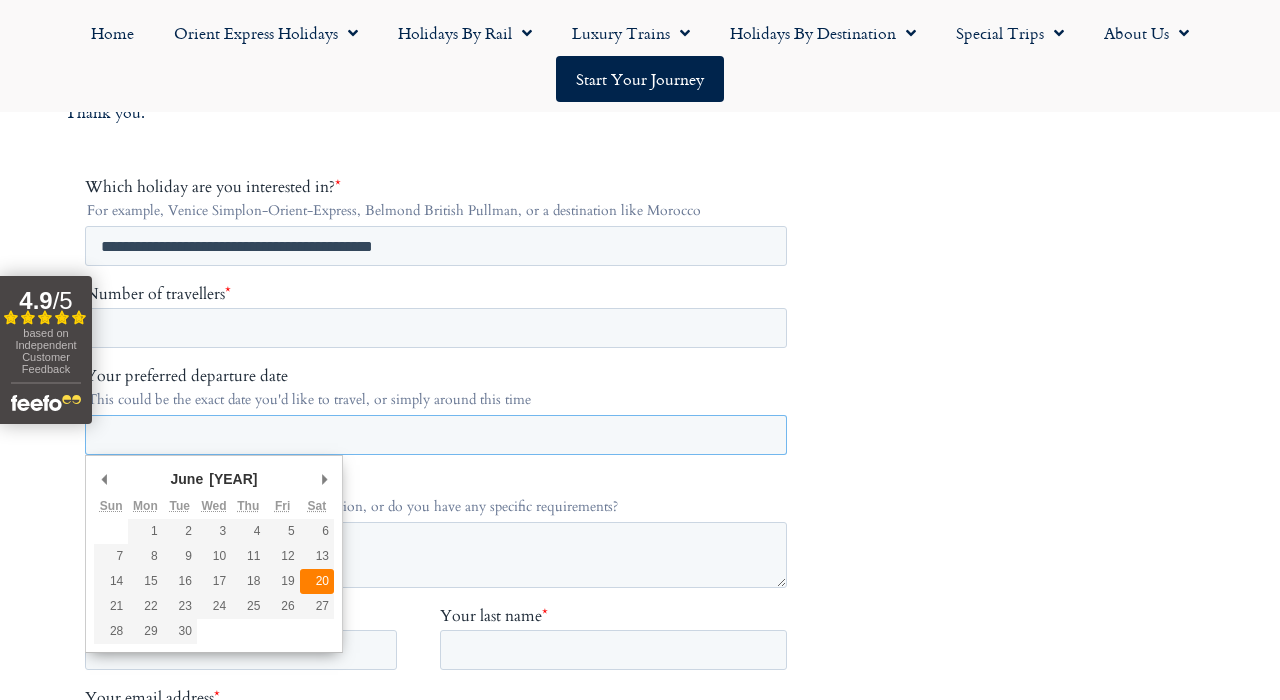 type on "2026-06-20" 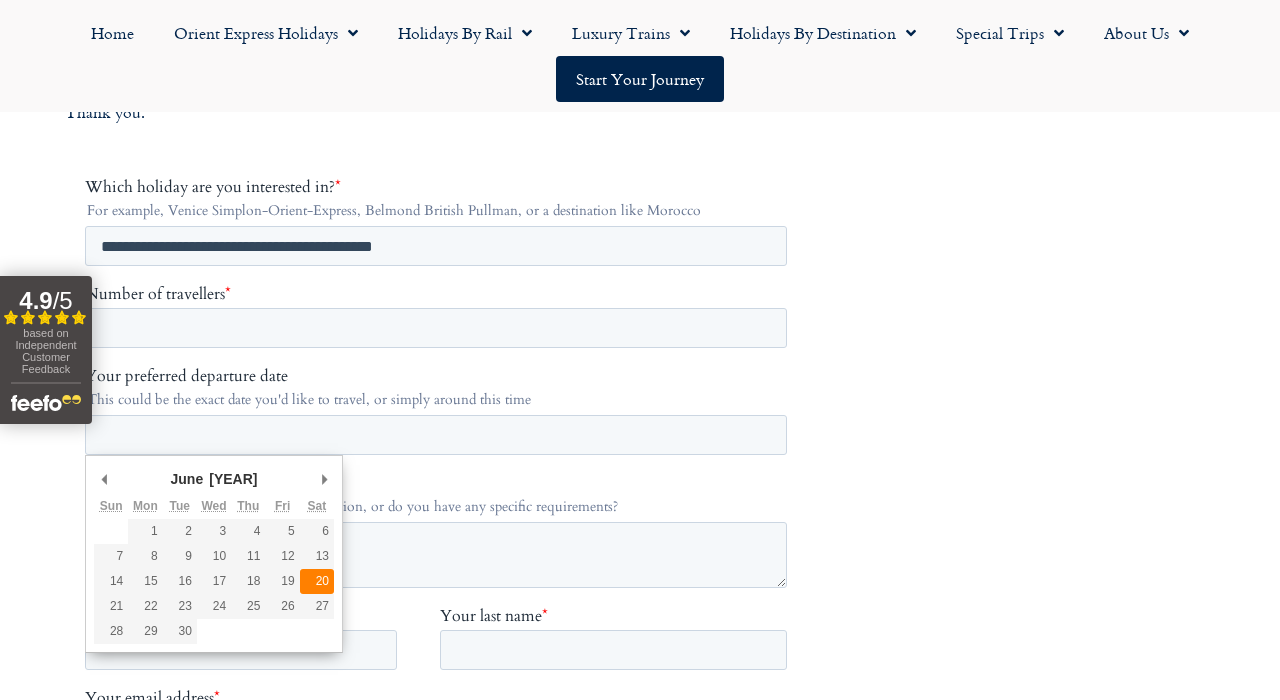 type on "**********" 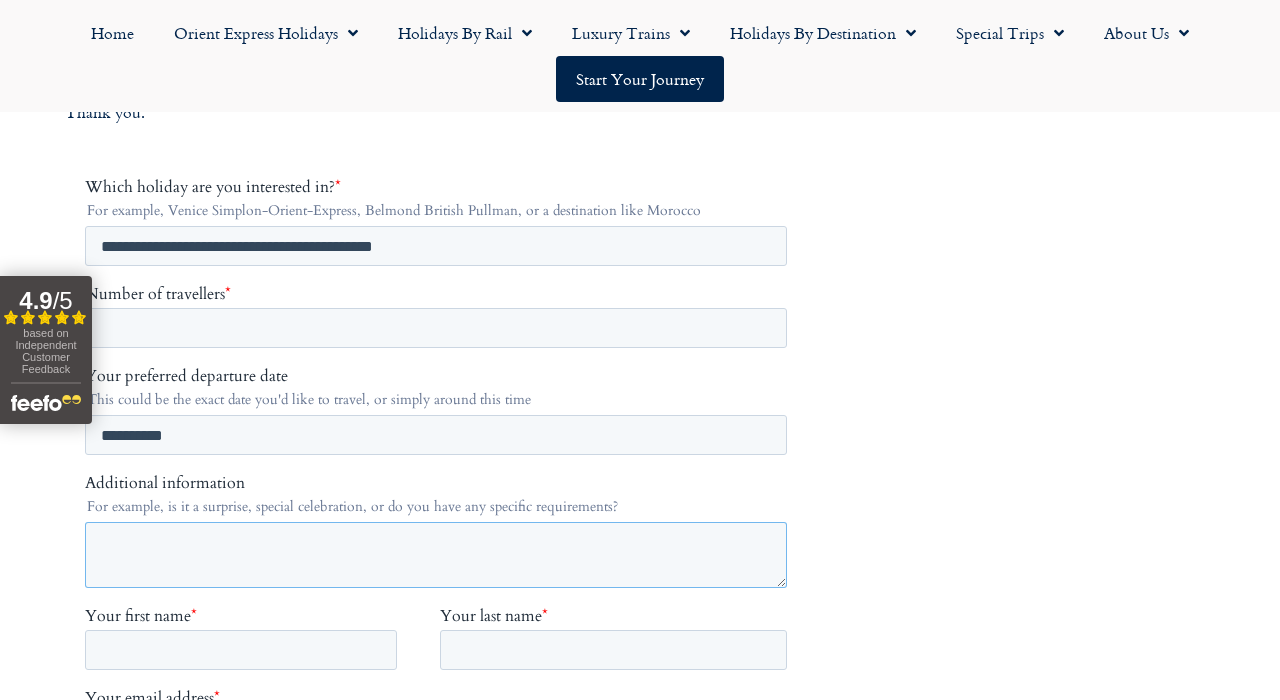 click on "Additional information" at bounding box center (436, 554) 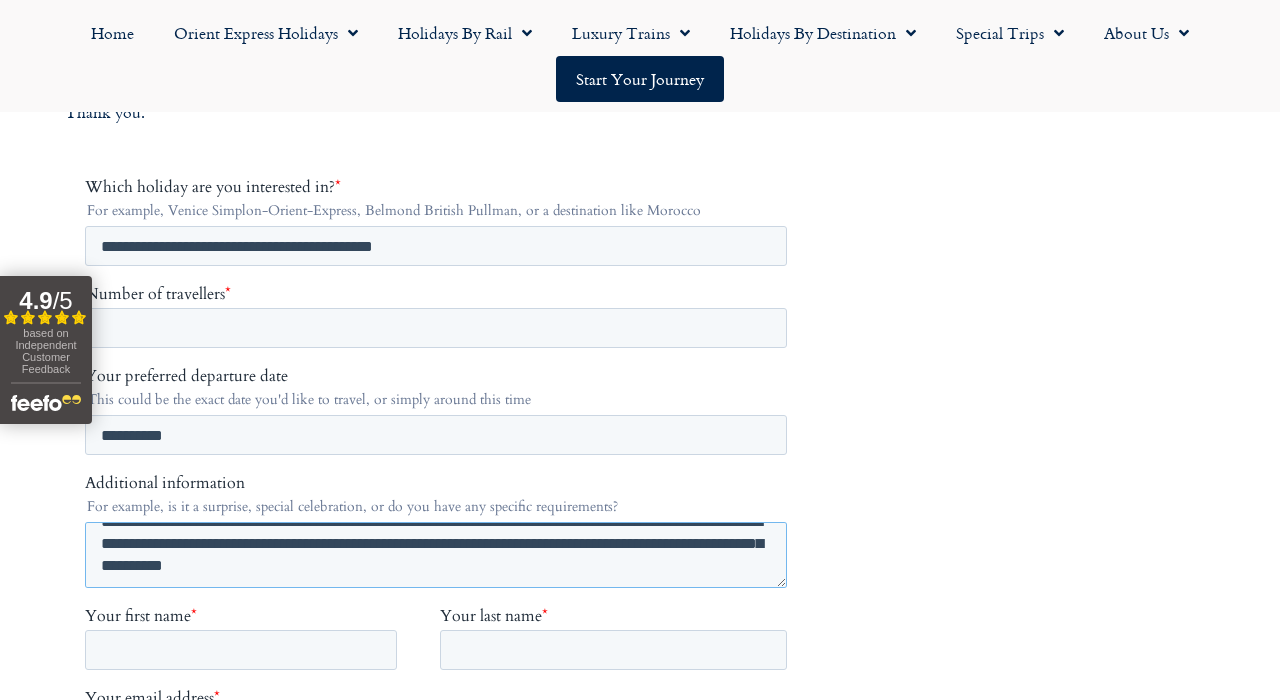 scroll, scrollTop: 22, scrollLeft: 0, axis: vertical 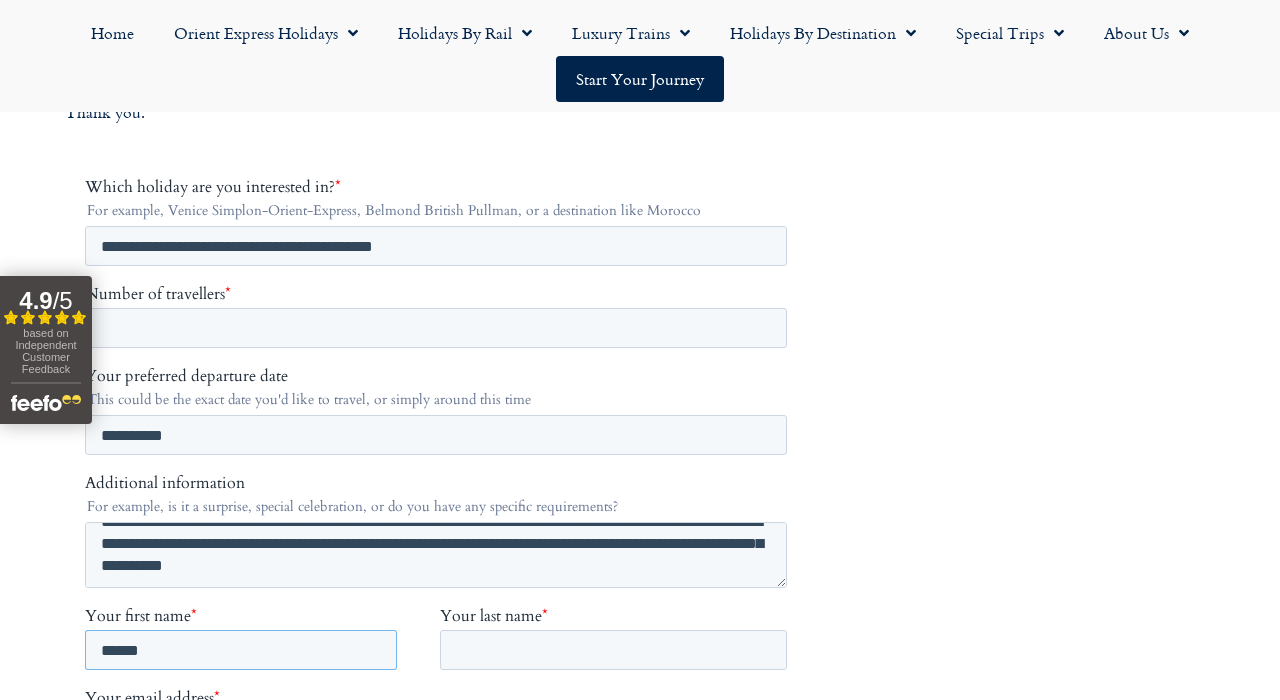 type on "******" 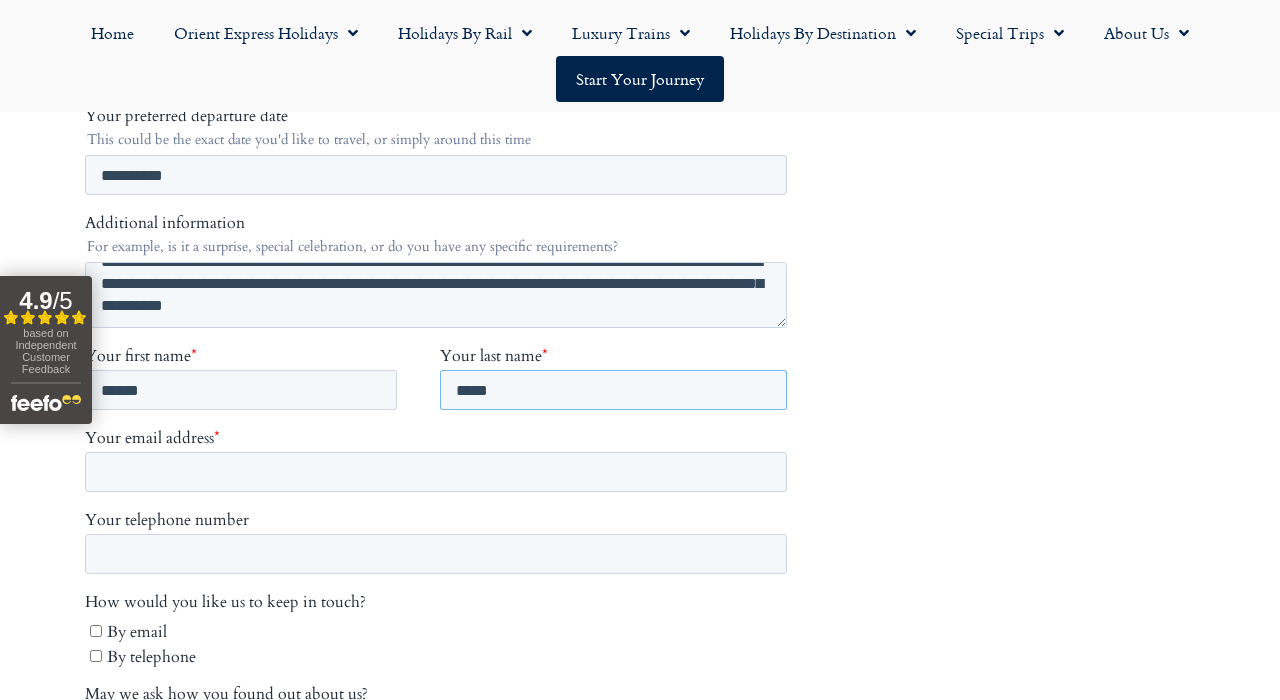 scroll, scrollTop: 695, scrollLeft: 0, axis: vertical 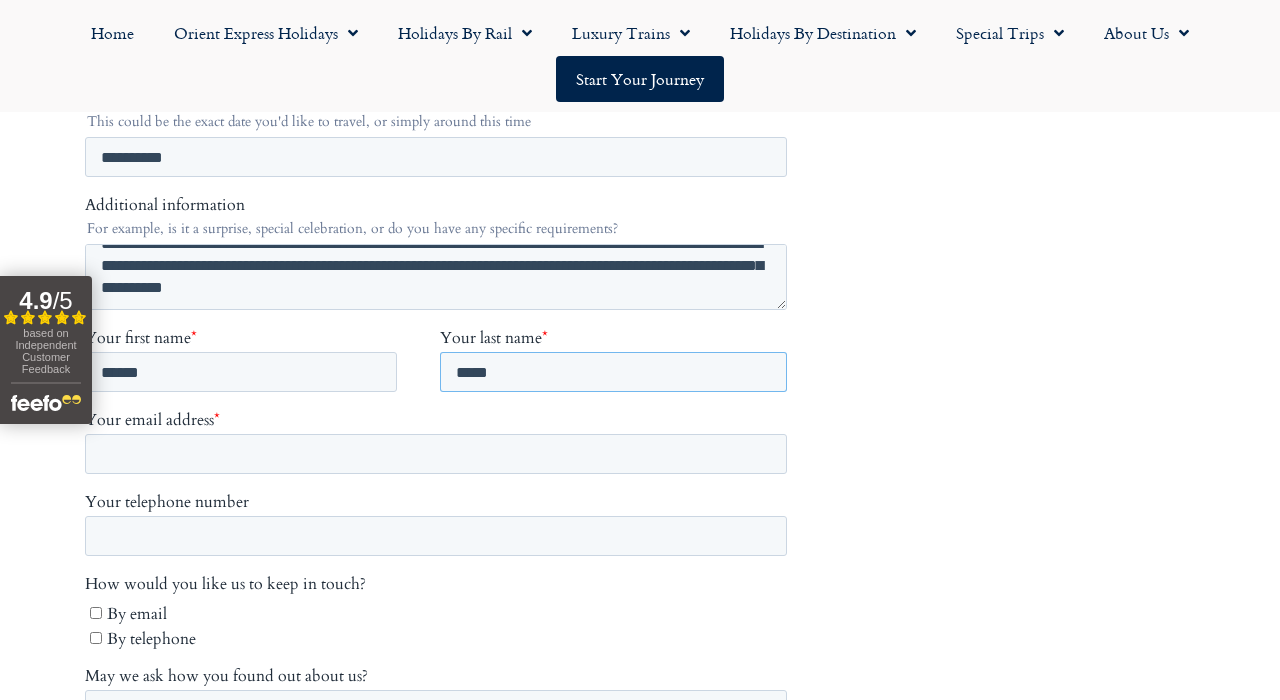 type on "*****" 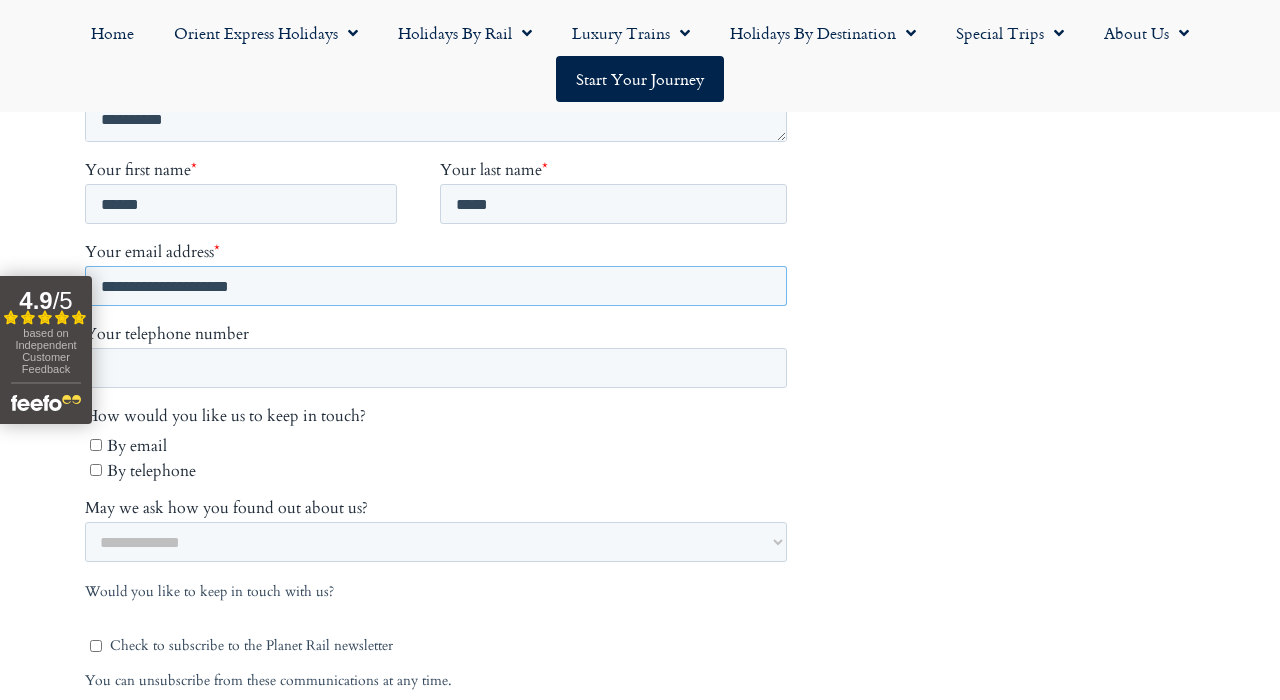 scroll, scrollTop: 906, scrollLeft: 0, axis: vertical 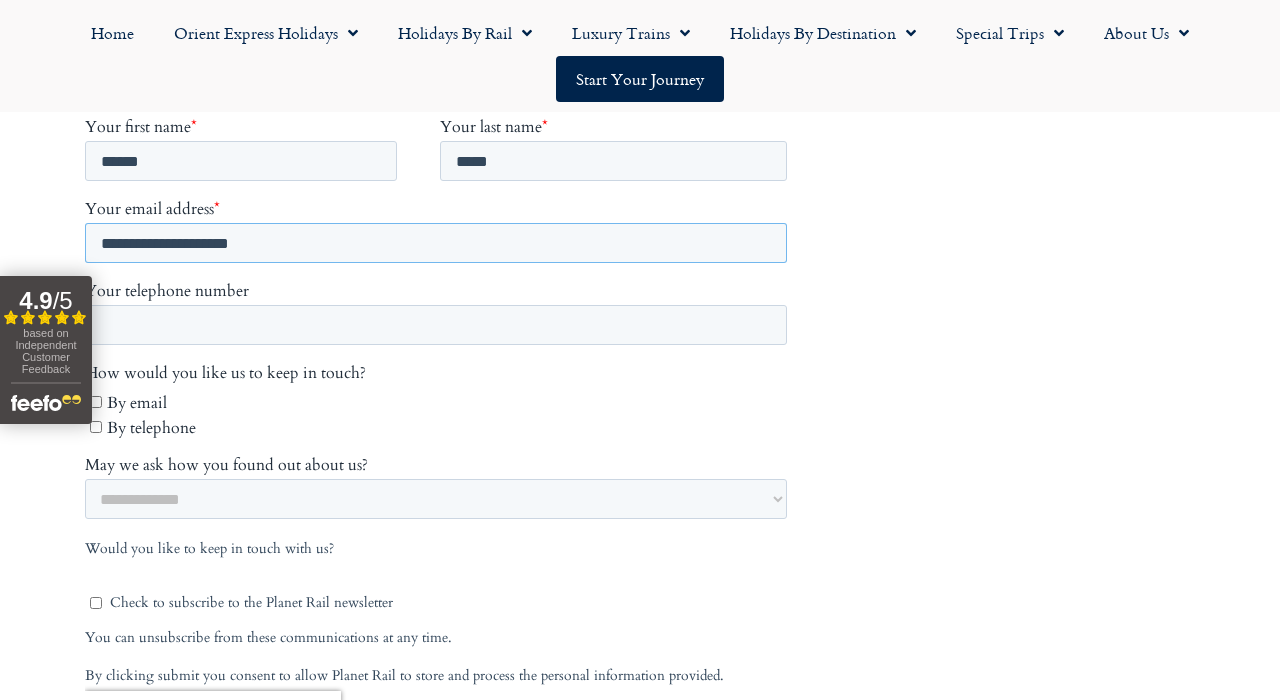 type on "**********" 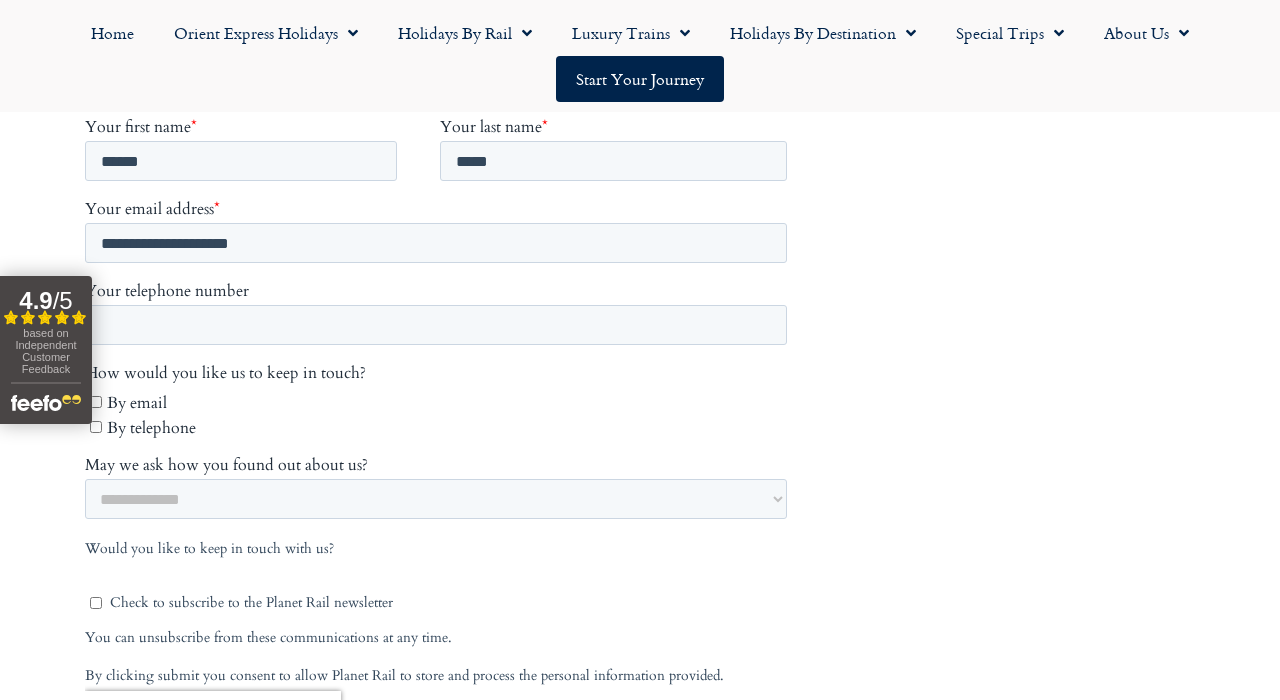click on "By email" at bounding box center (137, 403) 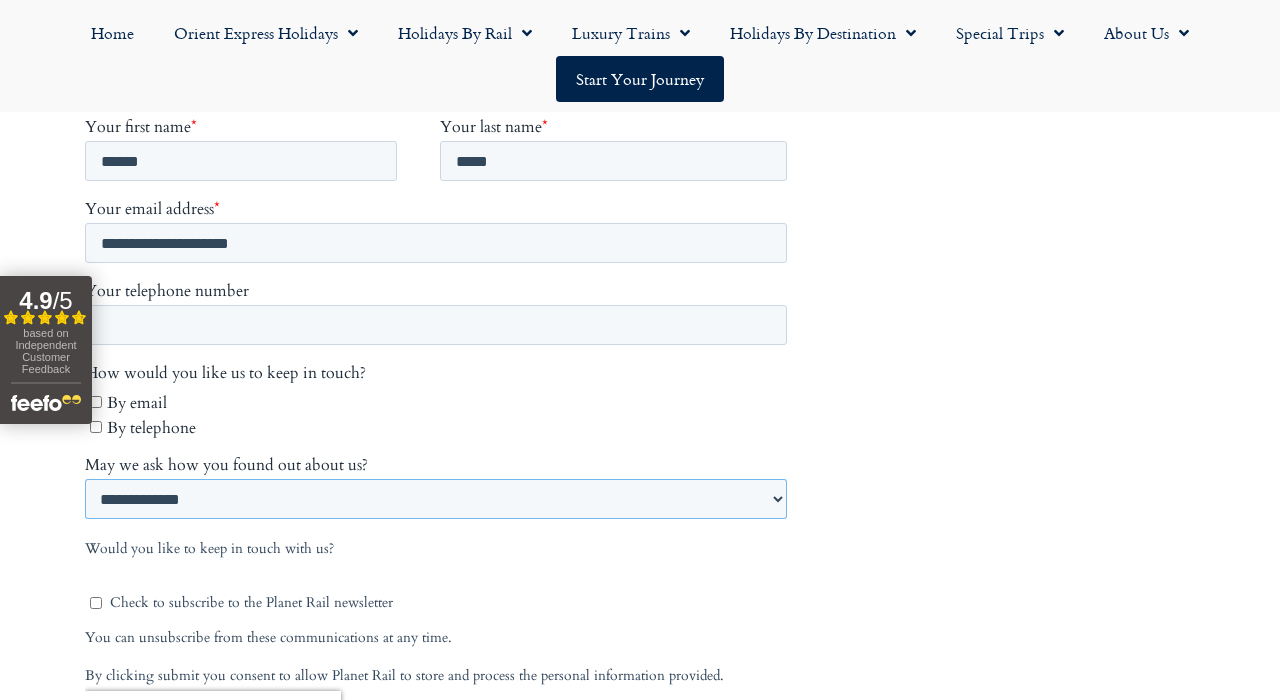 select on "**********" 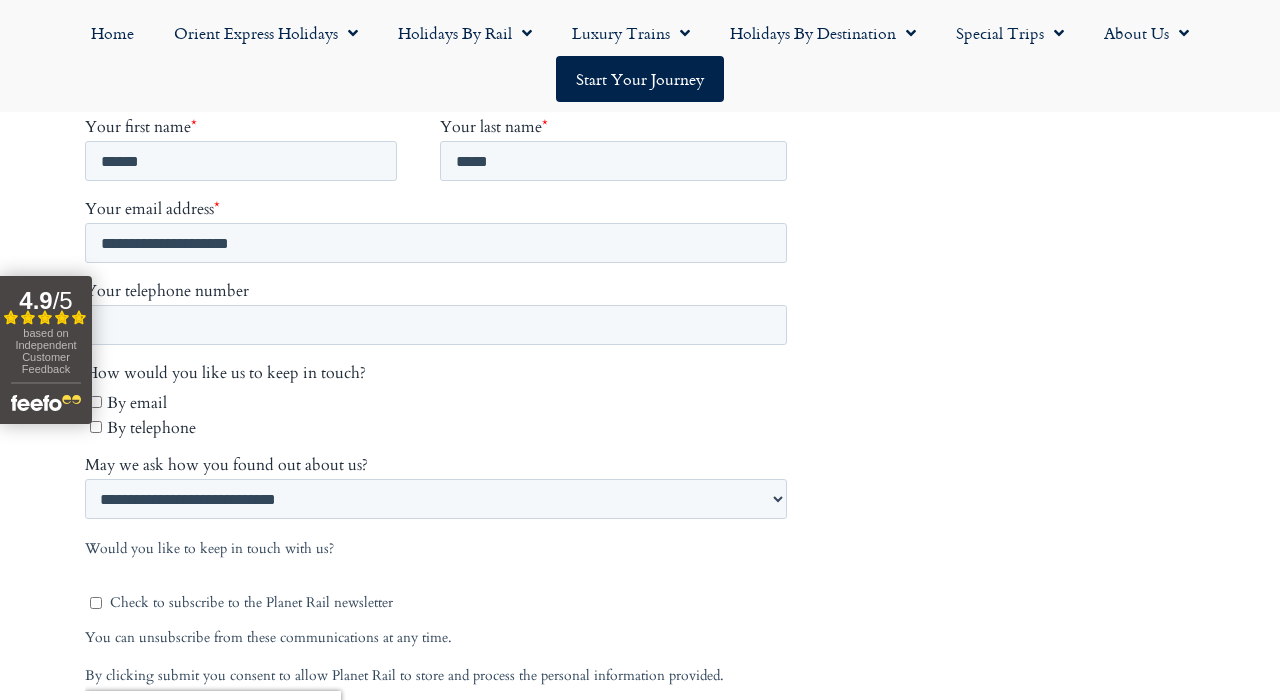 click on "By email" at bounding box center (438, 402) 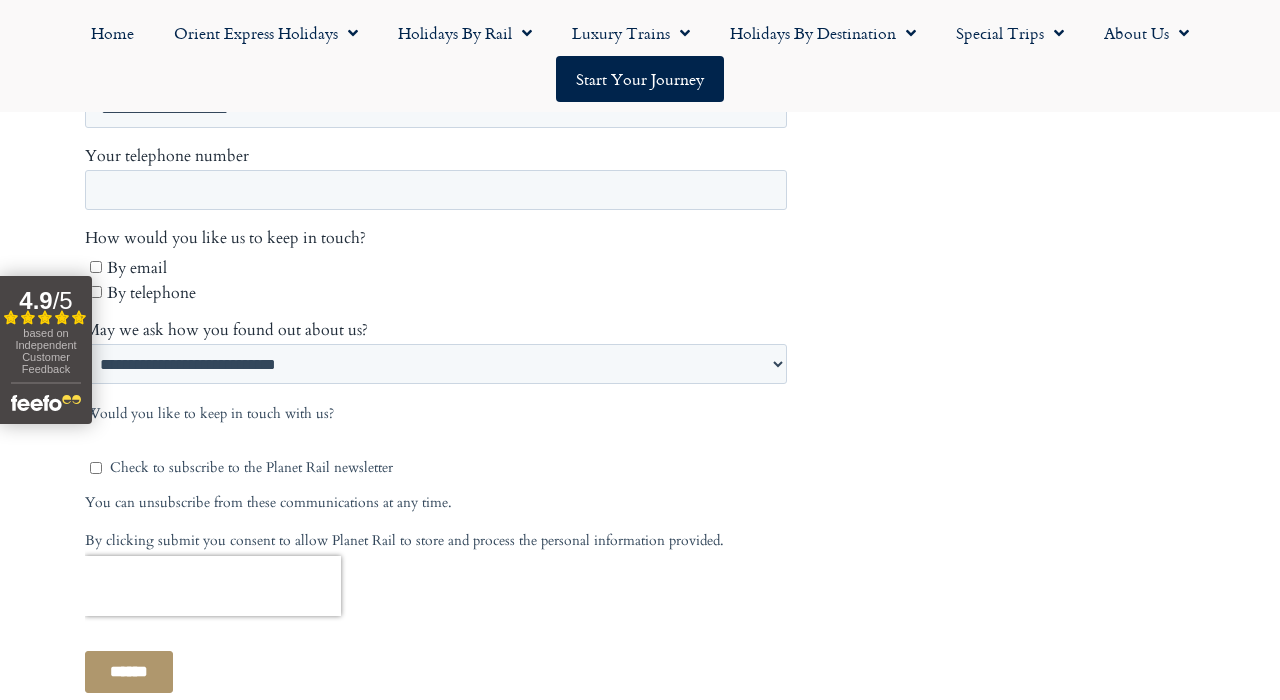 scroll, scrollTop: 1048, scrollLeft: 0, axis: vertical 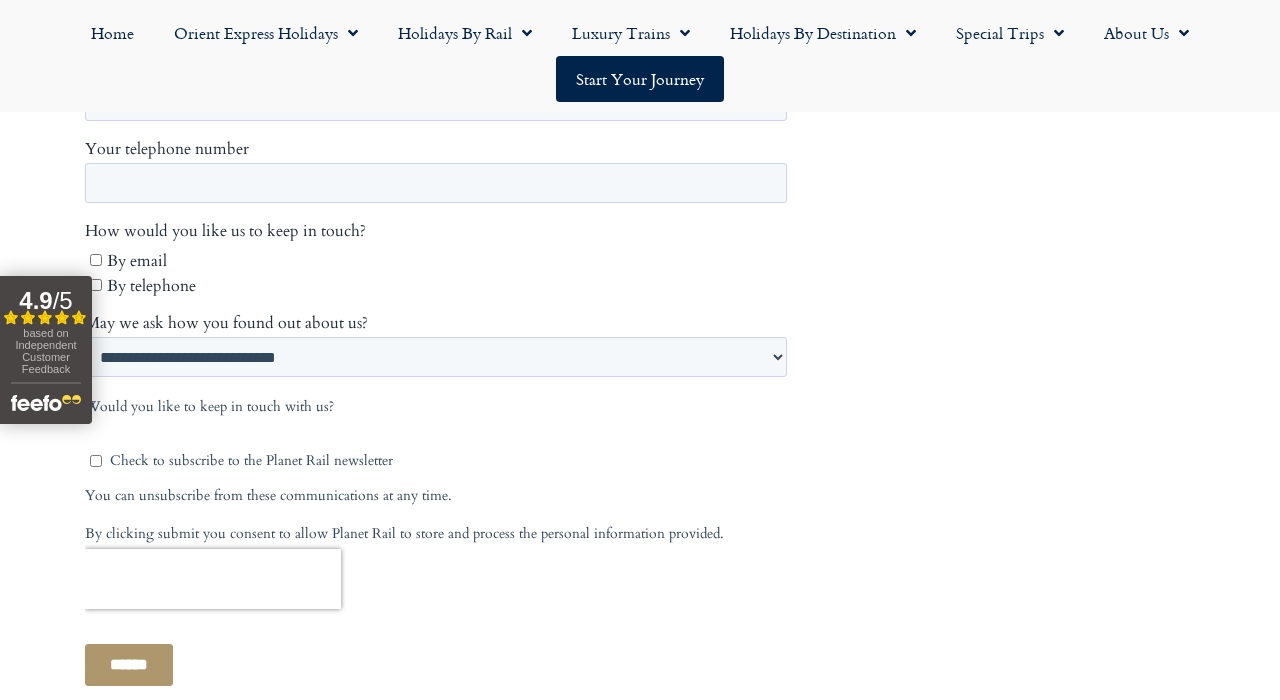 click on "******" at bounding box center [129, 665] 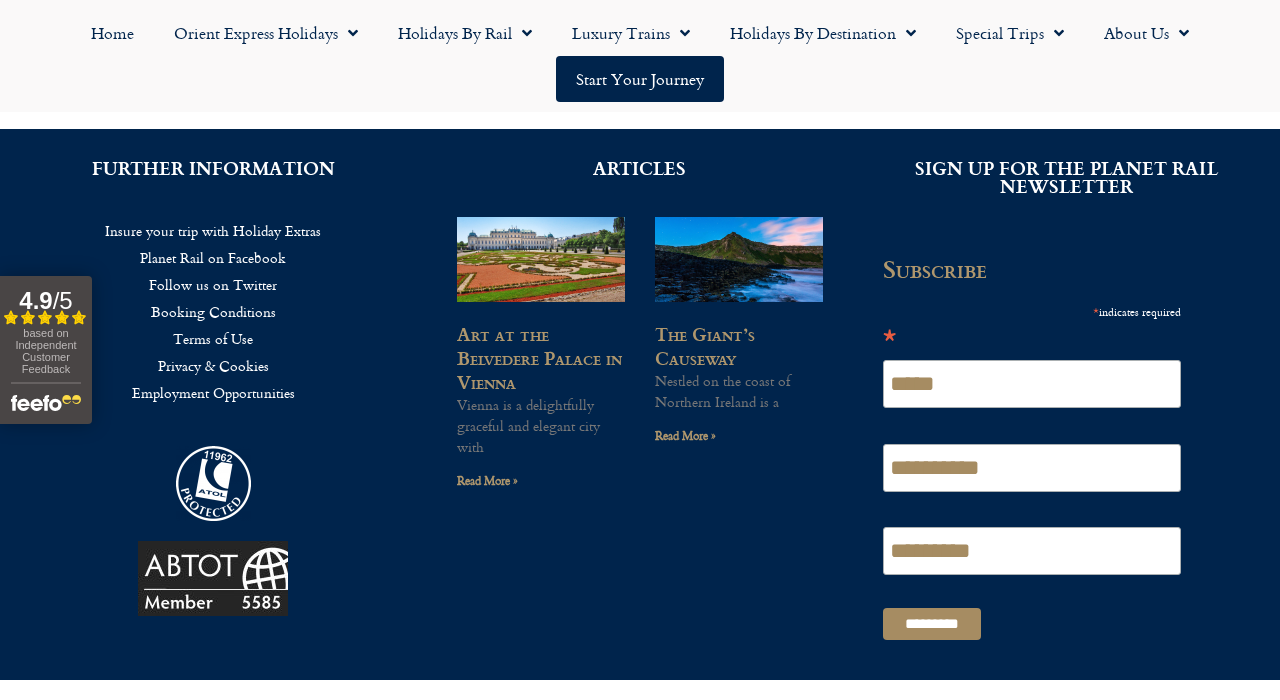 scroll, scrollTop: 763, scrollLeft: 0, axis: vertical 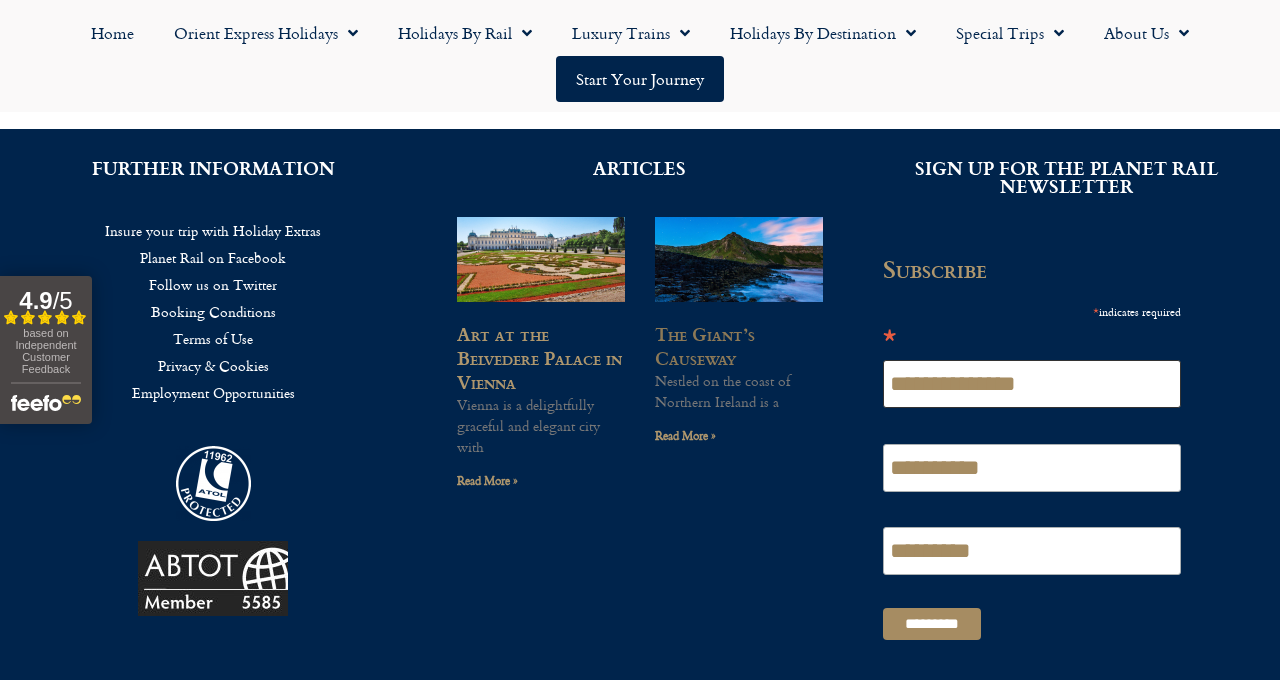 drag, startPoint x: 1051, startPoint y: 368, endPoint x: 688, endPoint y: 346, distance: 363.66605 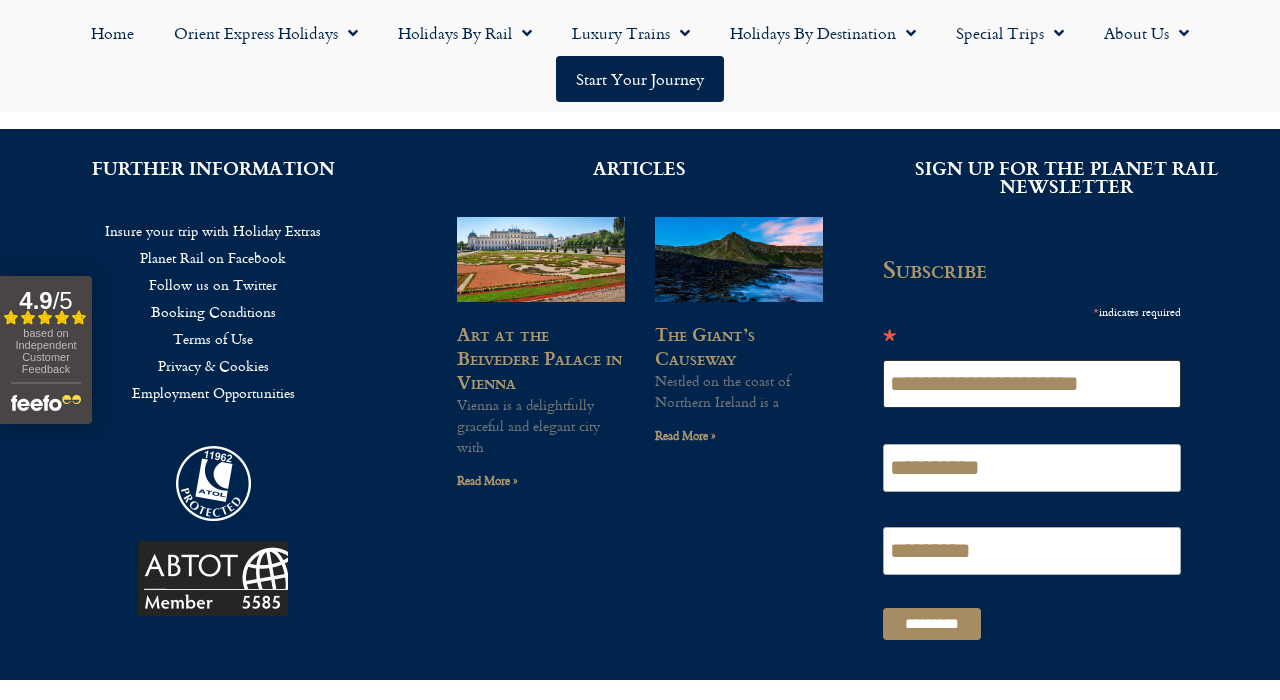 type on "**********" 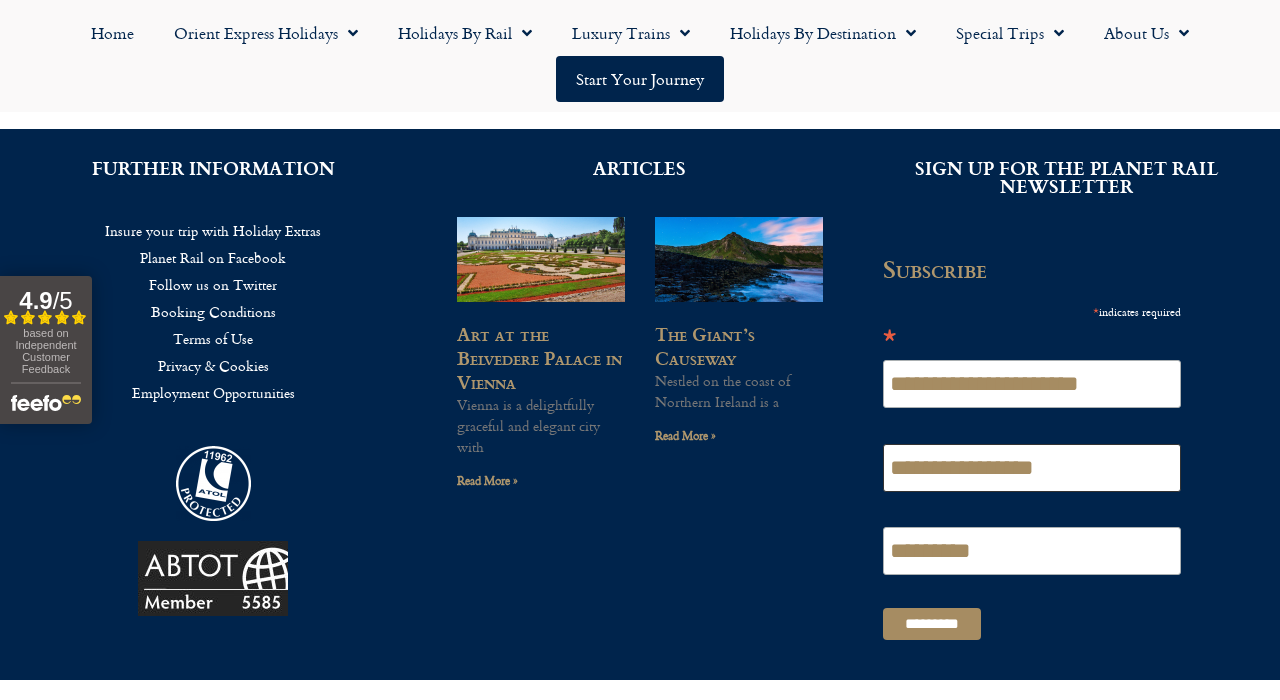 type on "**********" 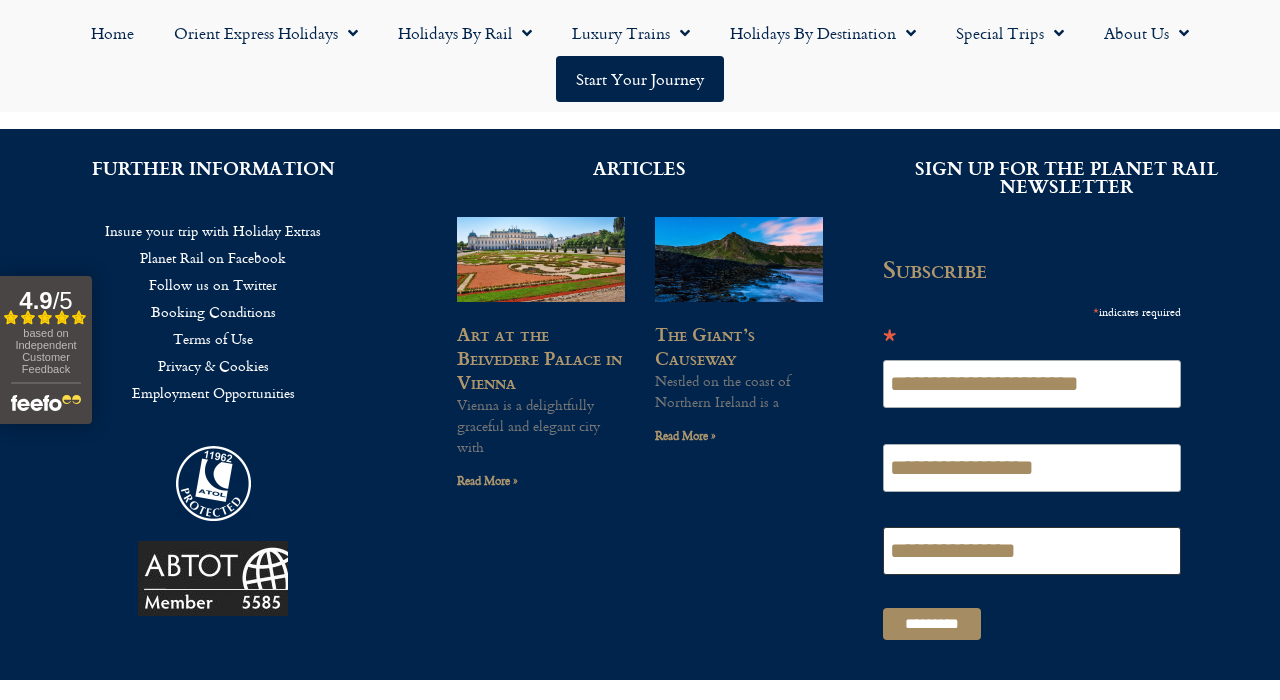 type on "**********" 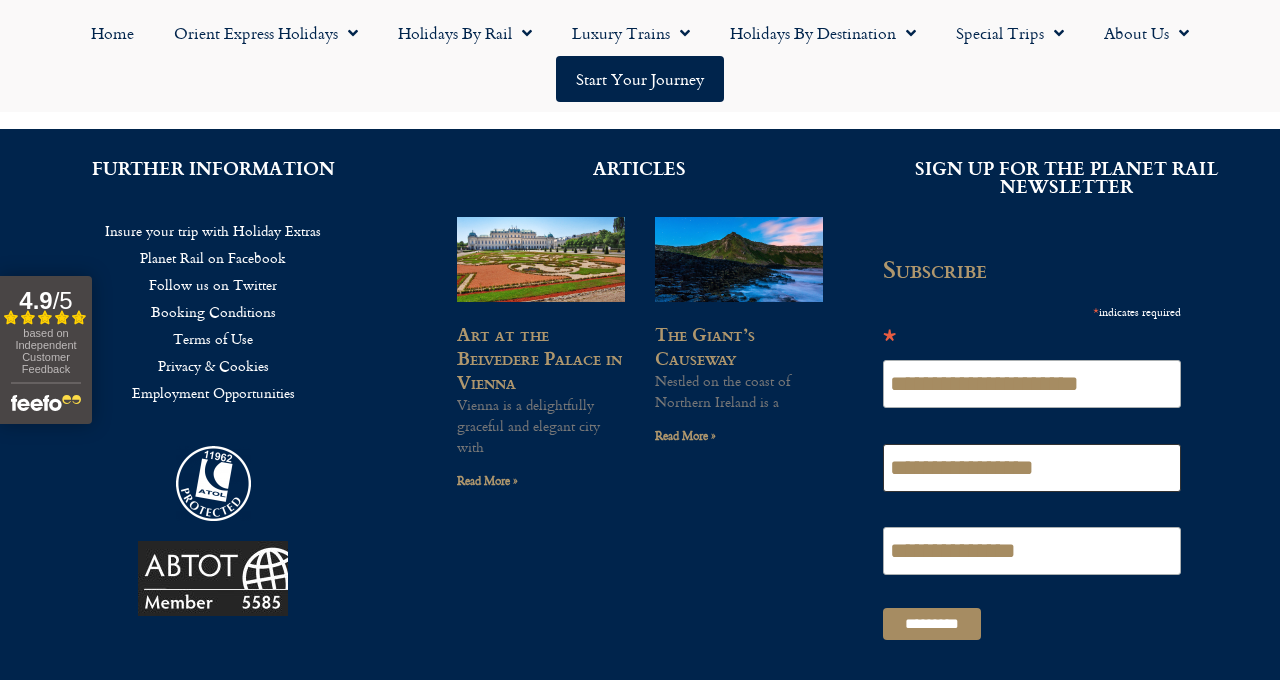 click on "**********" at bounding box center [1032, 468] 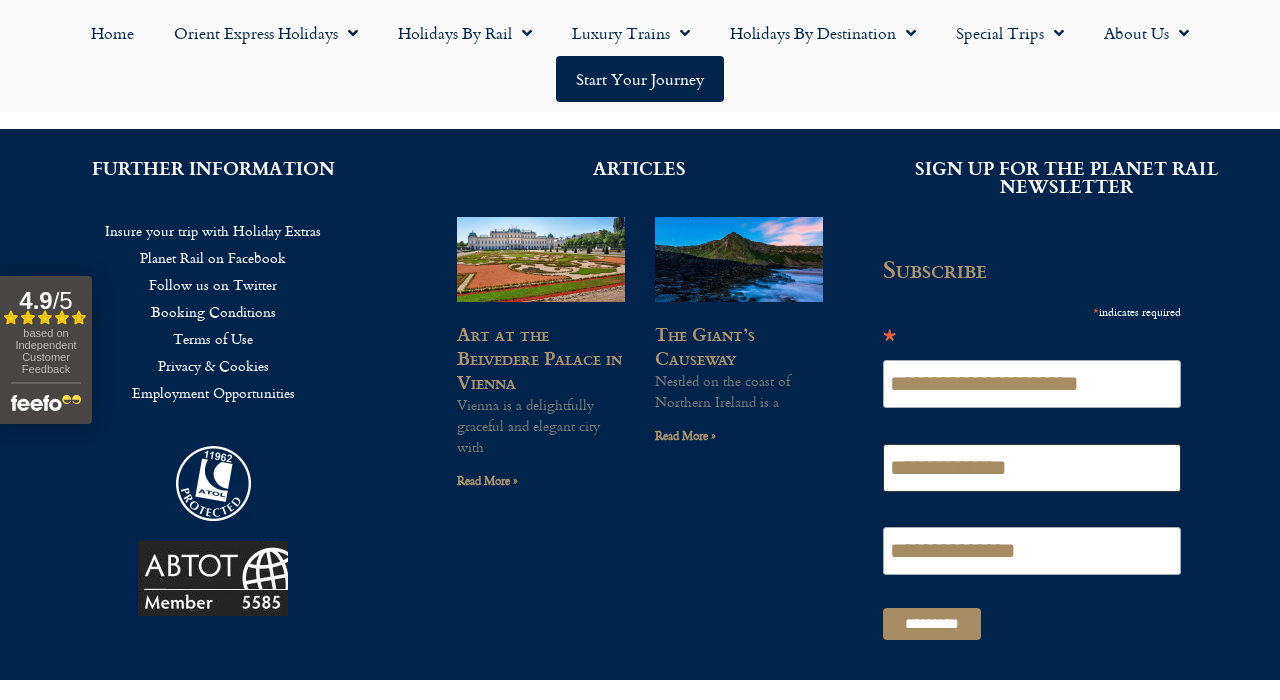 click on "**********" at bounding box center [1032, 468] 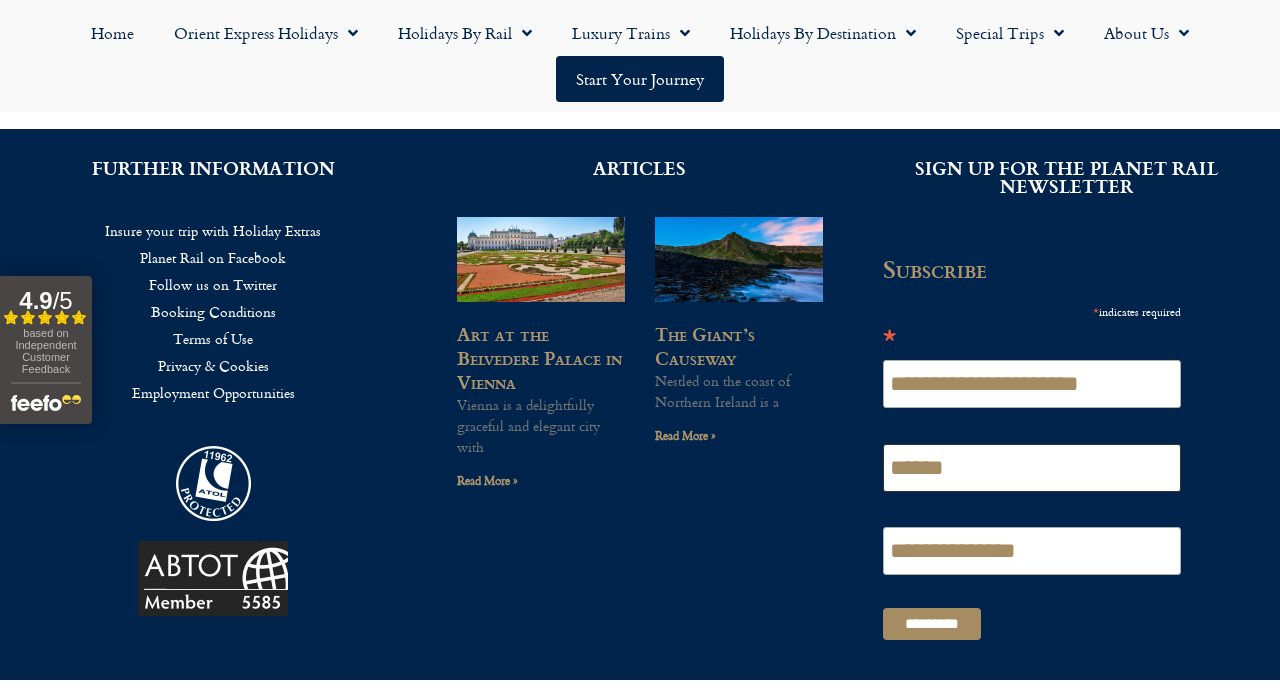 type on "******" 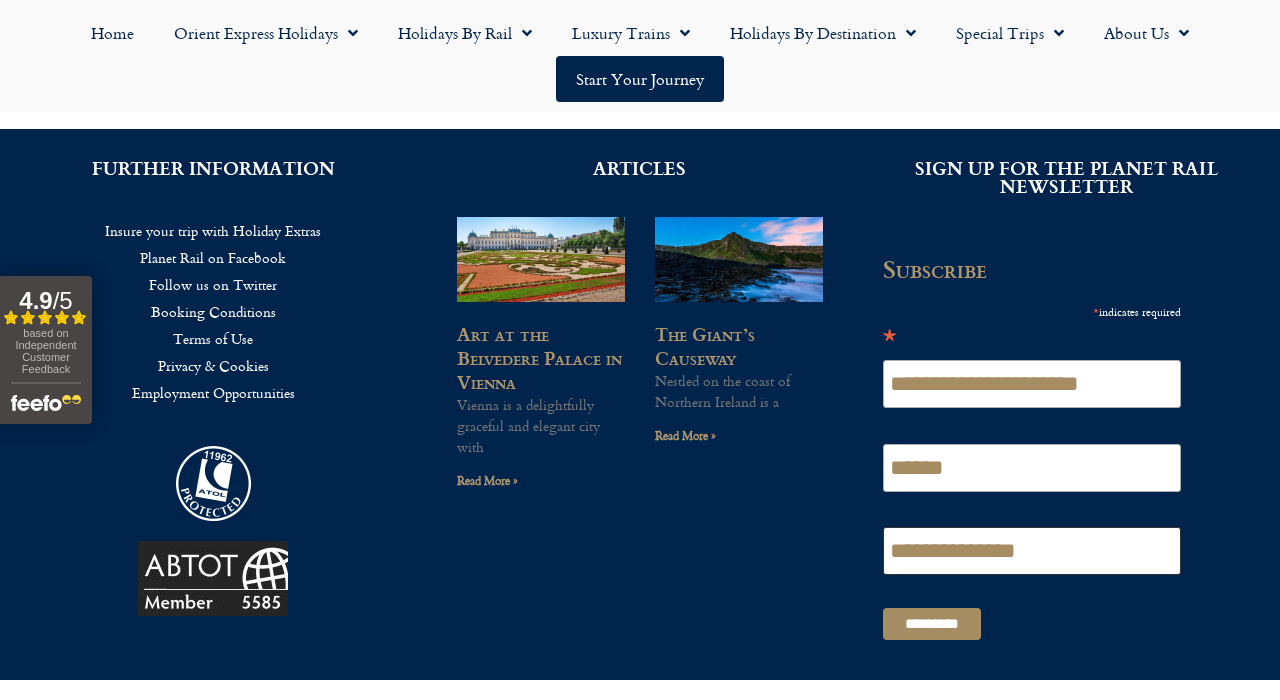 click on "**********" at bounding box center [1032, 551] 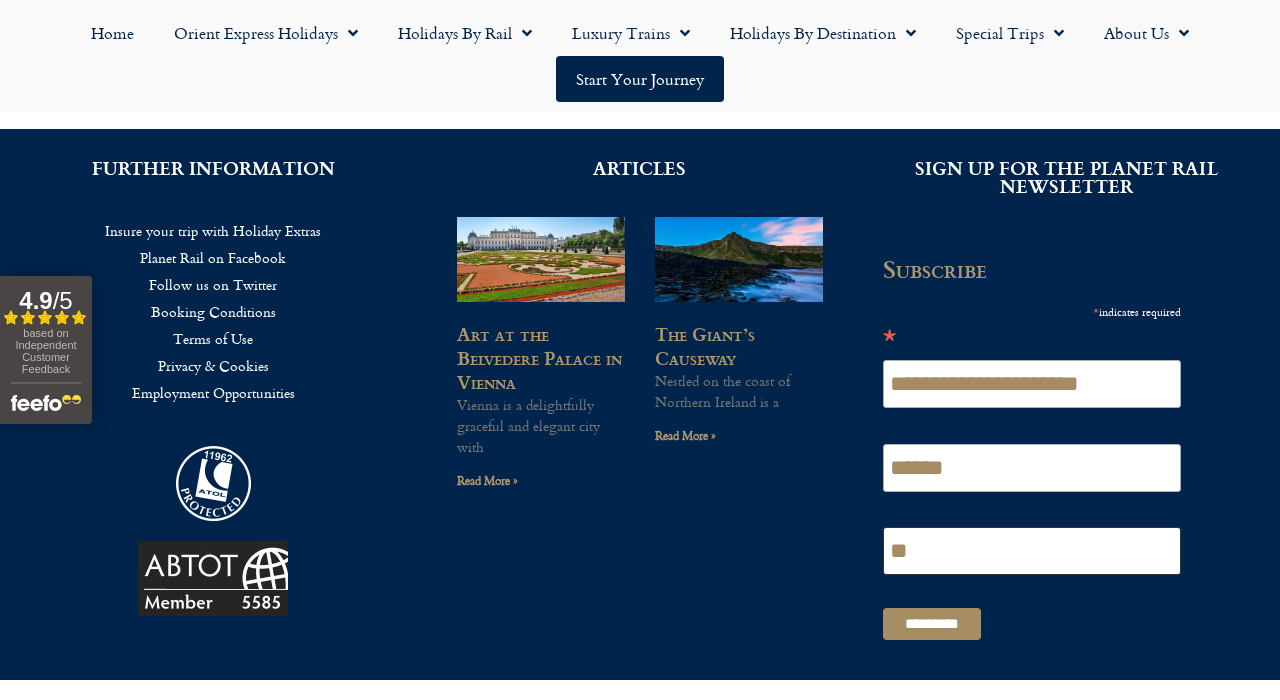 type on "*" 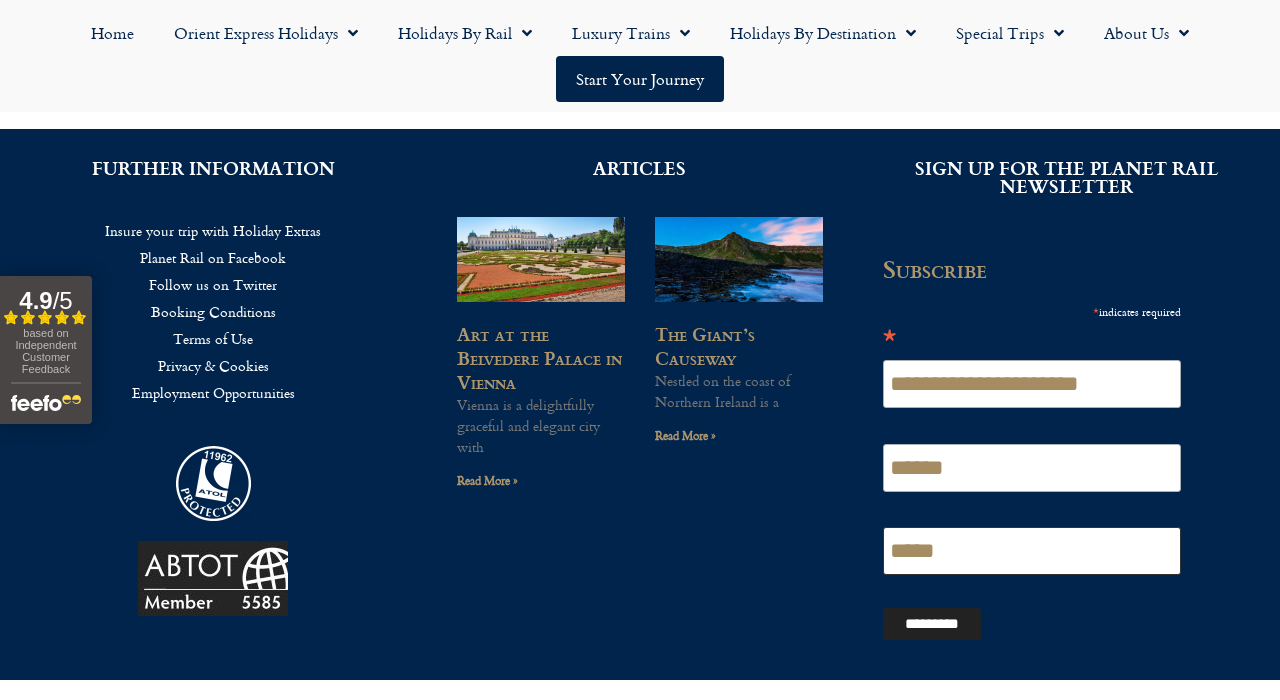 scroll, scrollTop: 763, scrollLeft: 0, axis: vertical 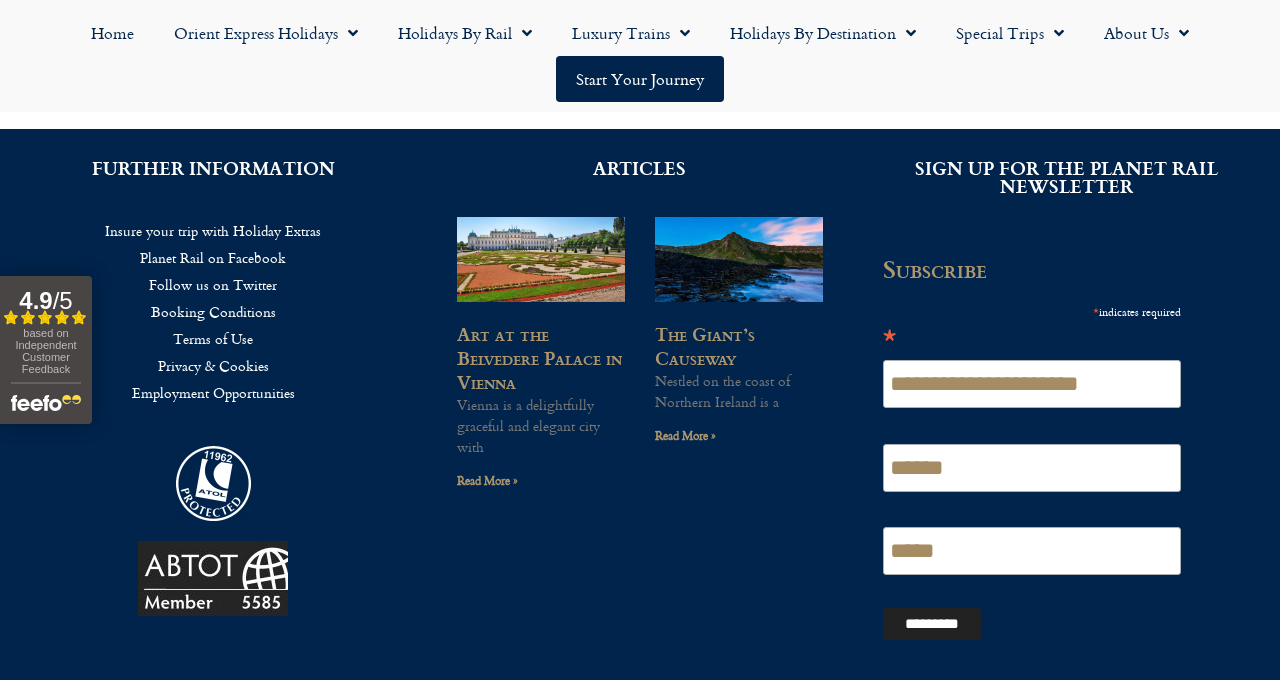click on "*********" at bounding box center (932, 624) 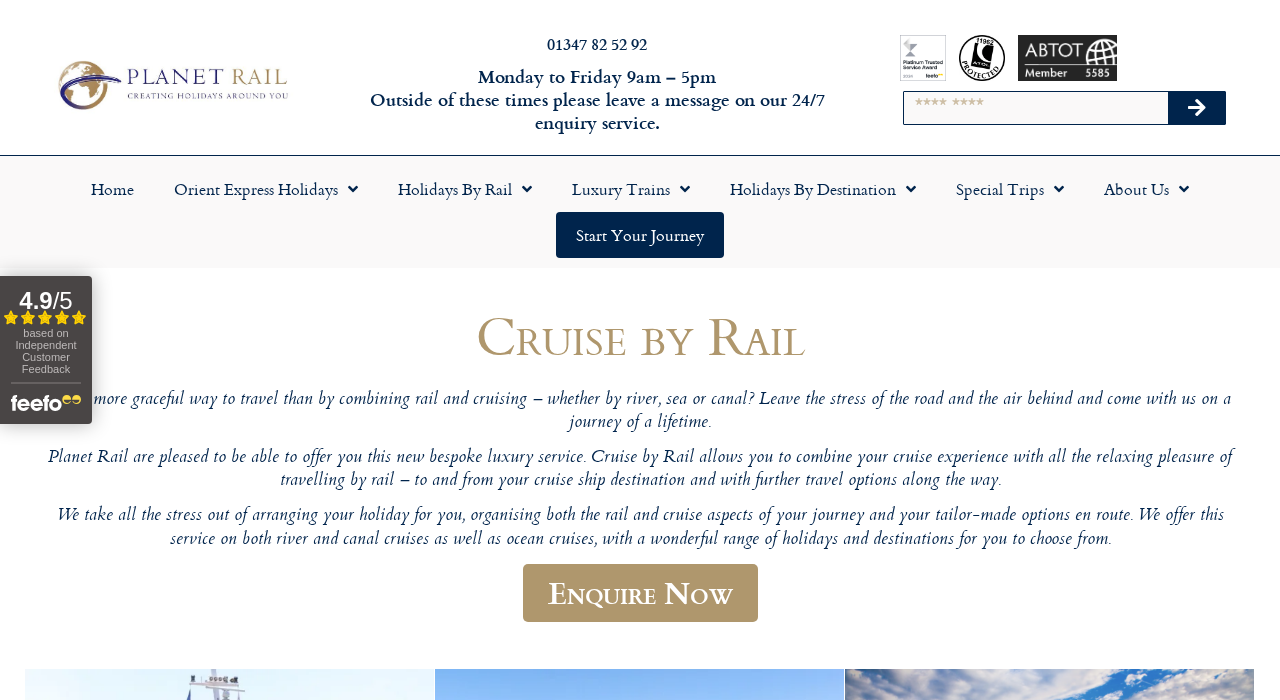 scroll, scrollTop: 0, scrollLeft: 0, axis: both 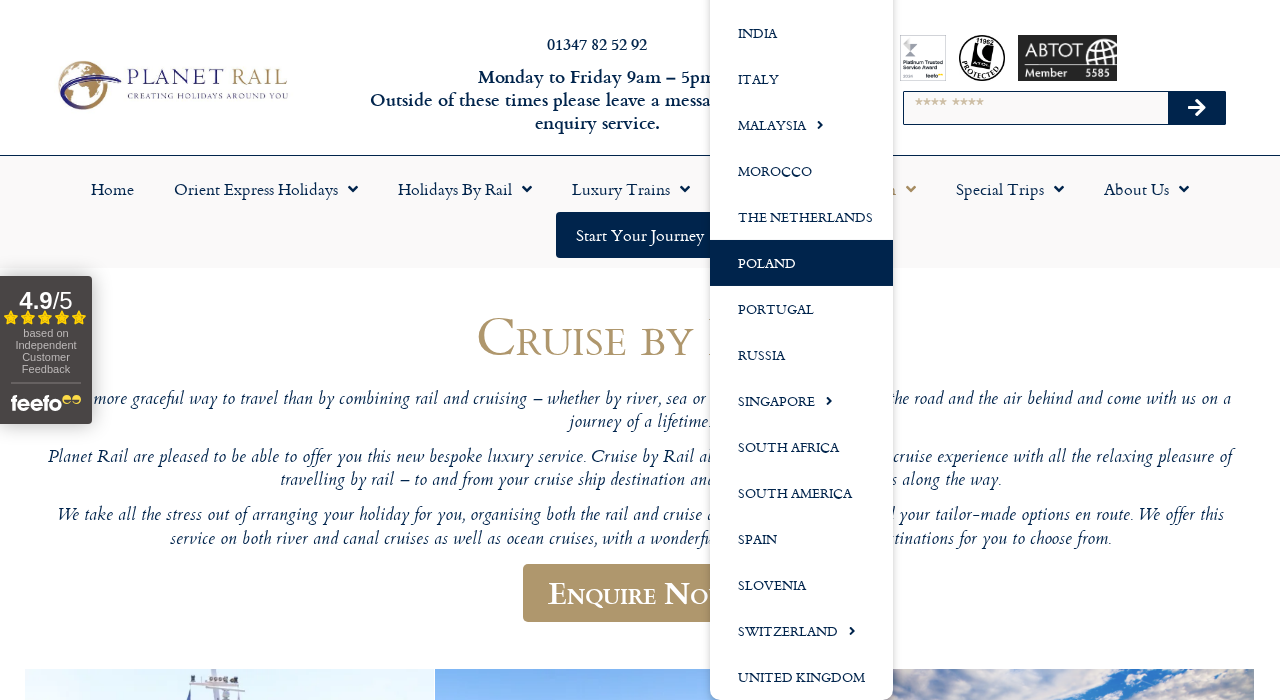 click on "Poland" 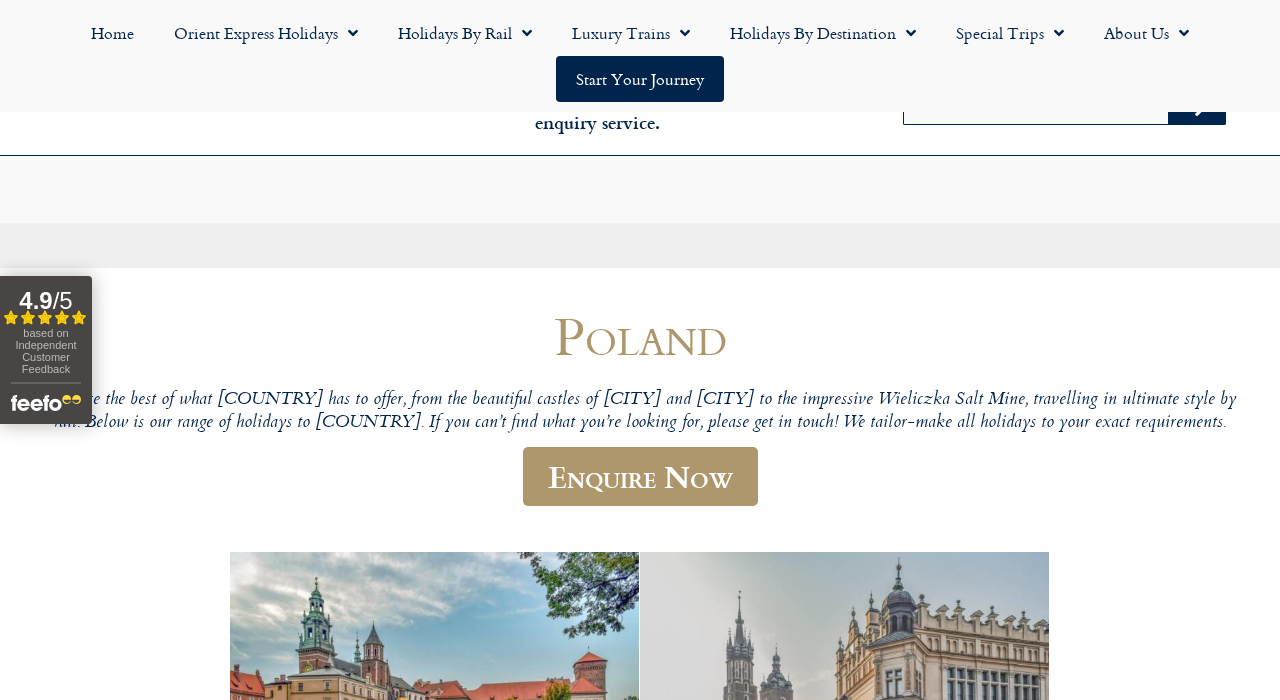 scroll, scrollTop: 311, scrollLeft: 0, axis: vertical 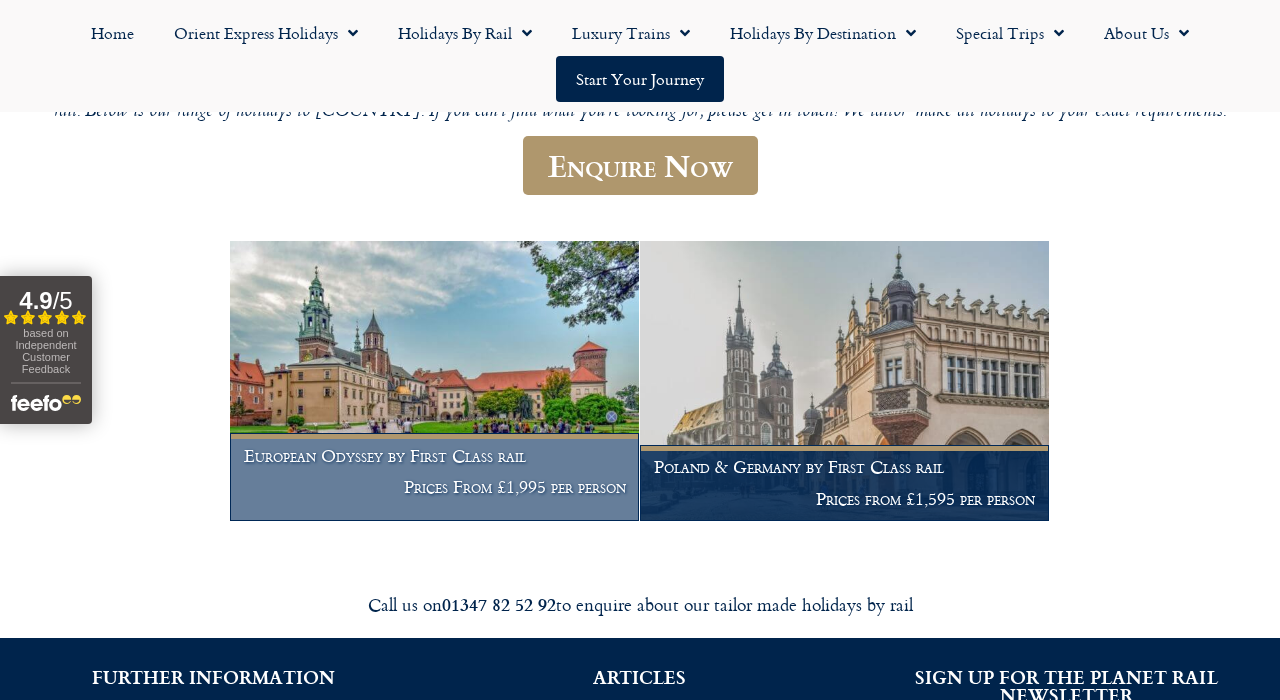 click on "Prices From £1,995 per person" at bounding box center (435, 487) 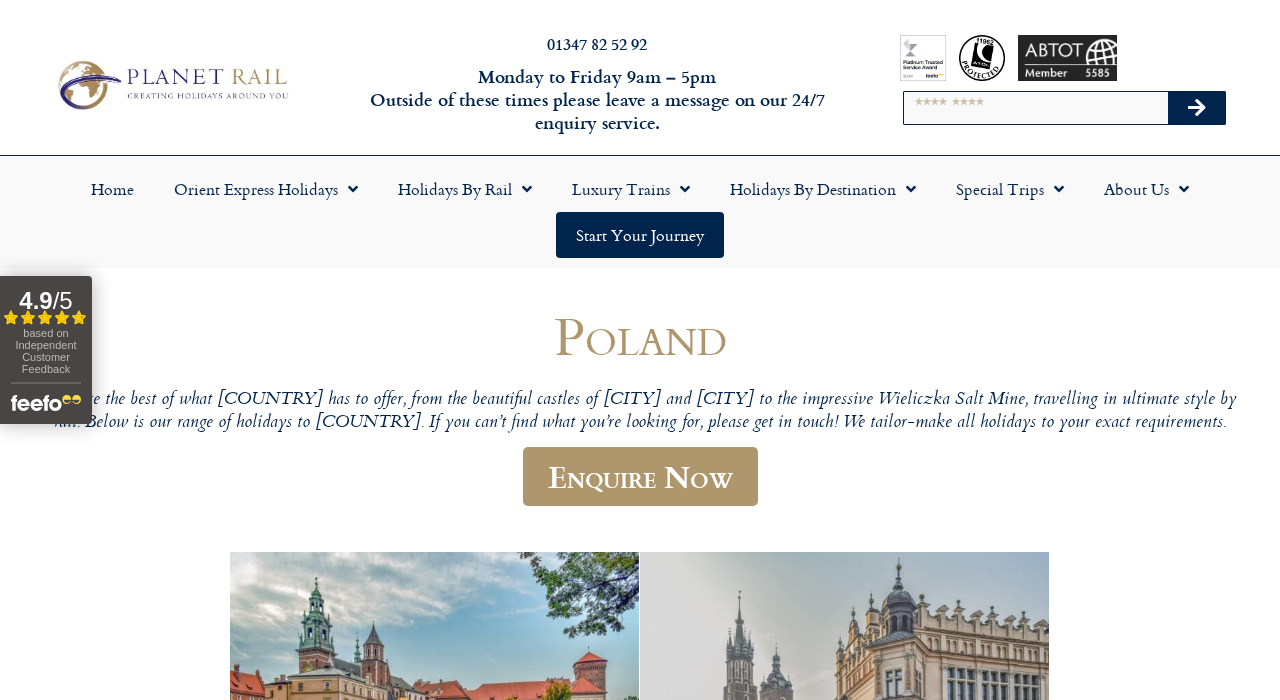 scroll, scrollTop: 0, scrollLeft: 0, axis: both 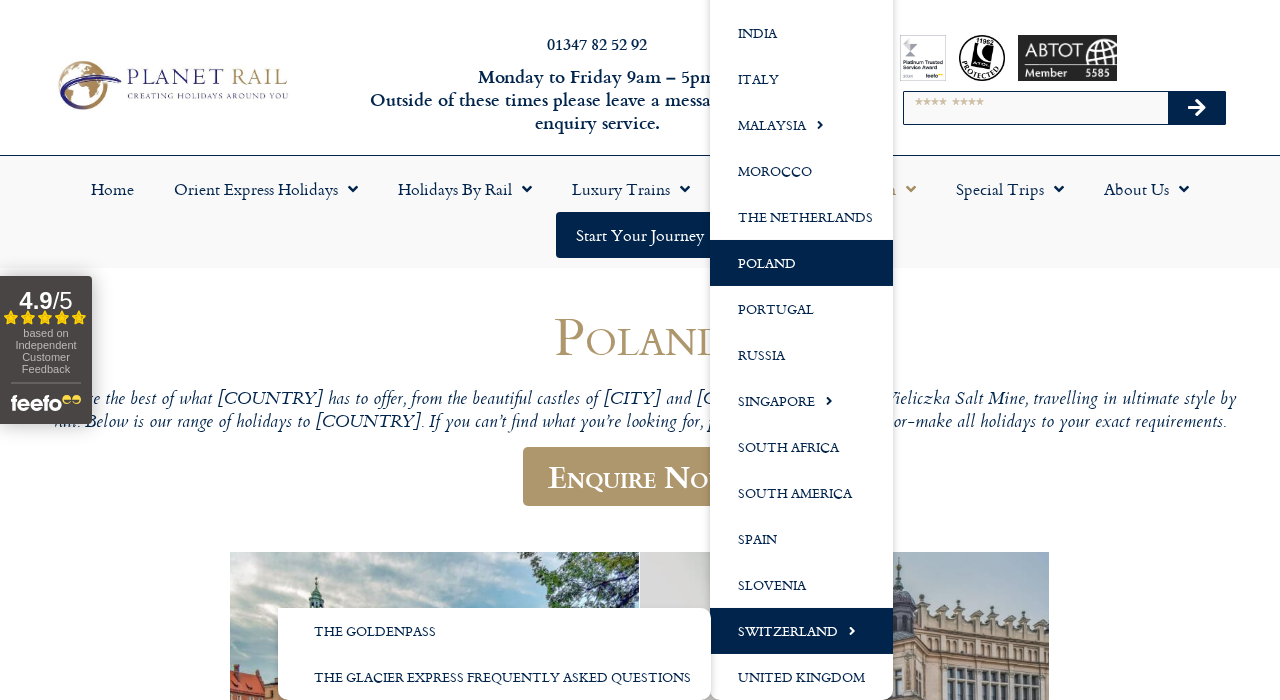 click on "Switzerland" 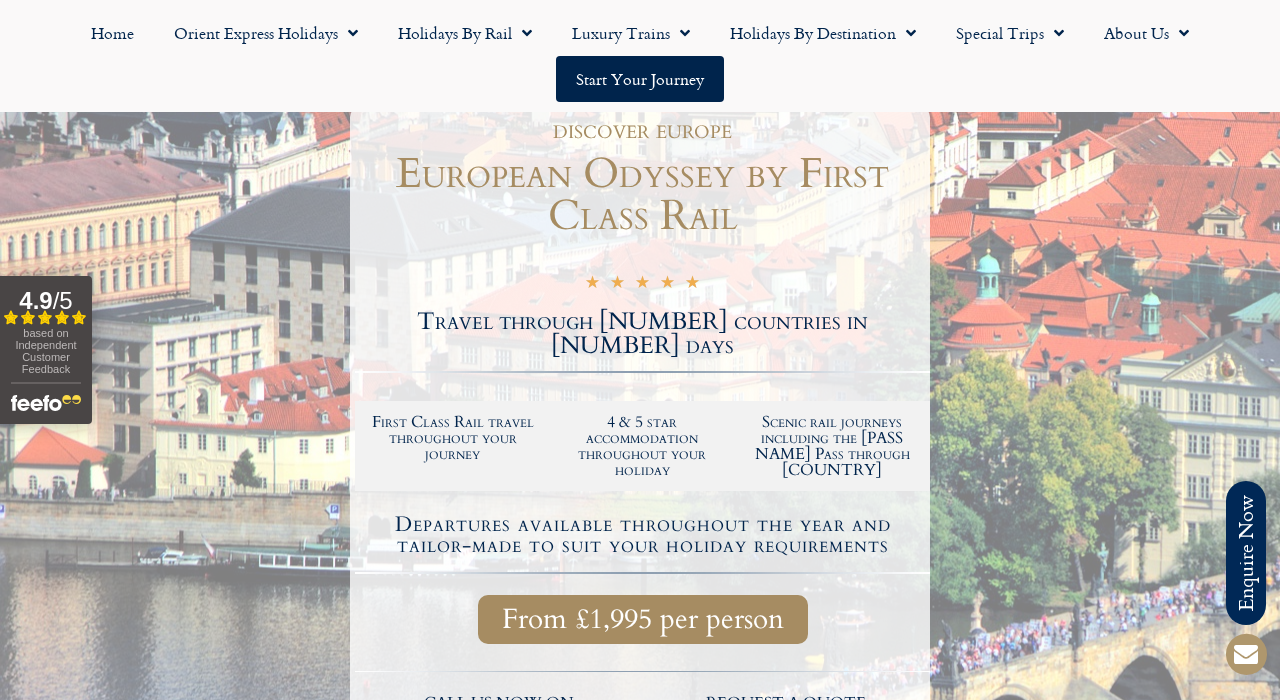 scroll, scrollTop: 235, scrollLeft: 0, axis: vertical 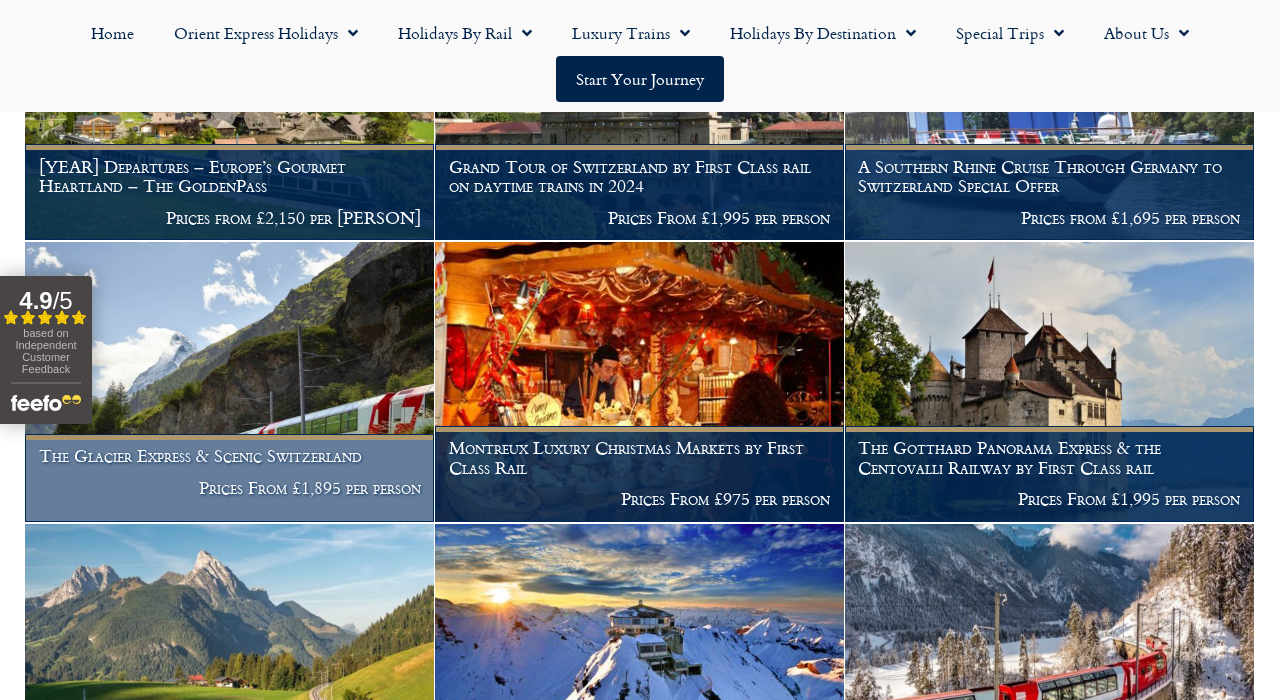 click on "The Glacier Express & Scenic Switzerland" at bounding box center [230, 456] 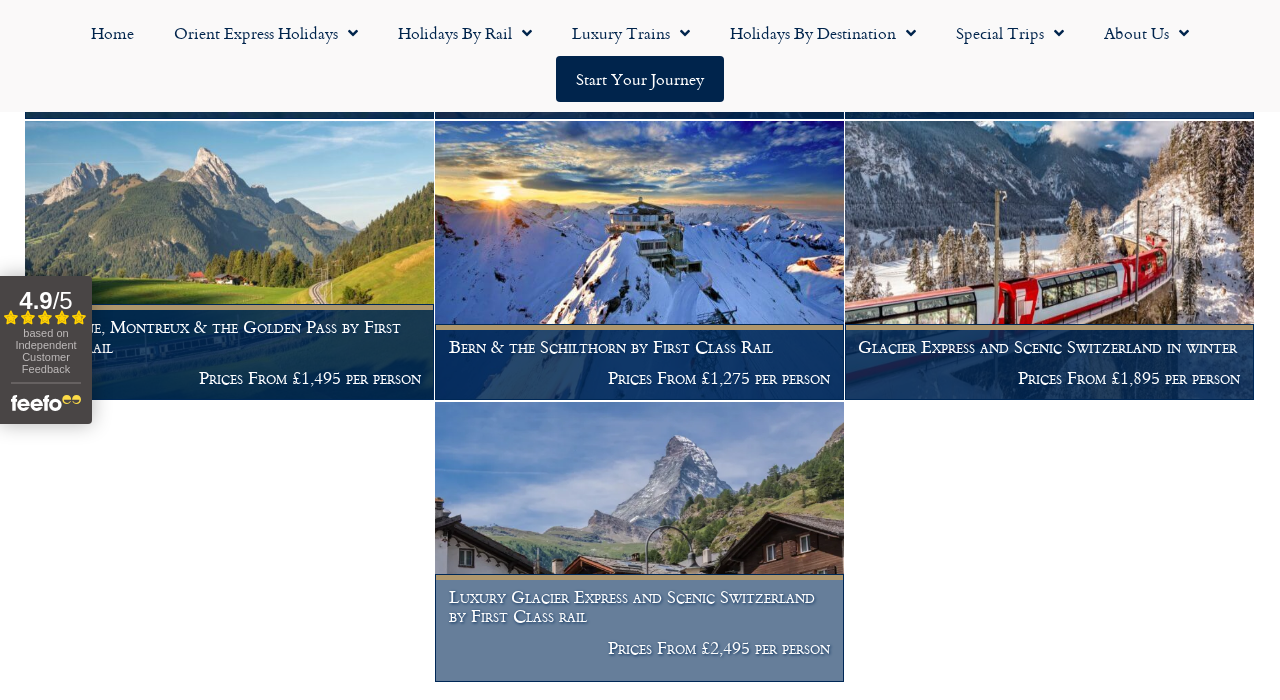 scroll, scrollTop: 1168, scrollLeft: 0, axis: vertical 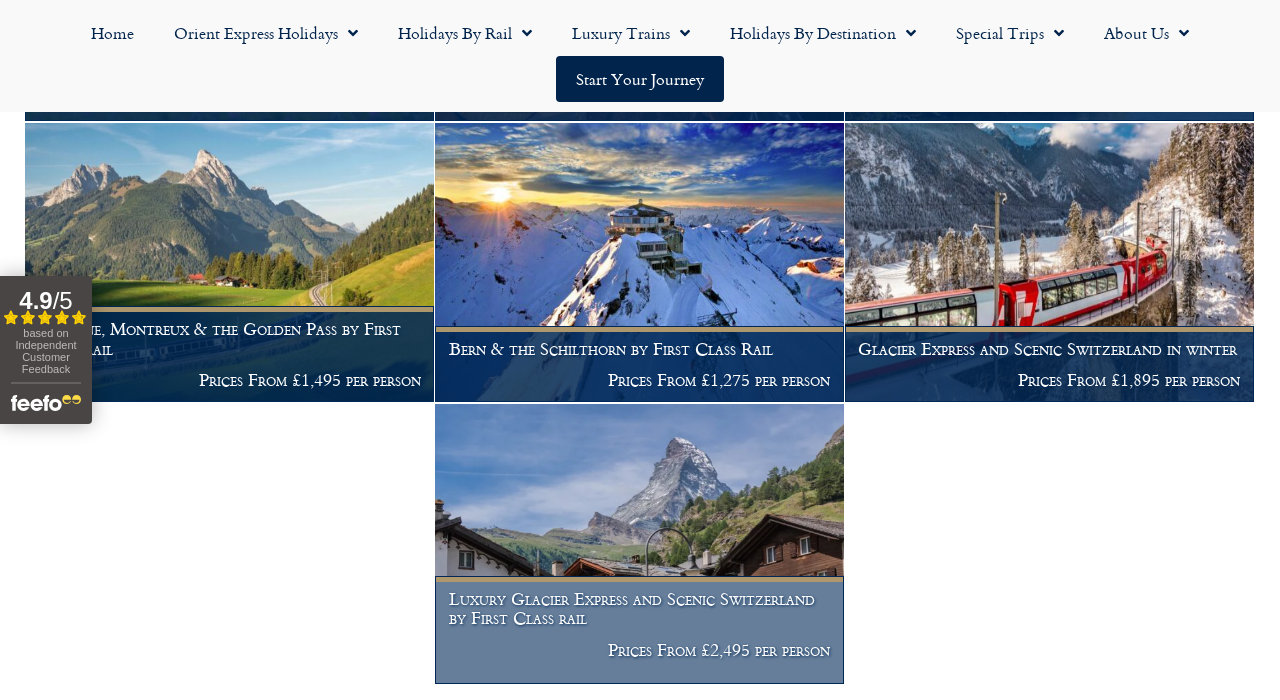 click at bounding box center [639, 544] 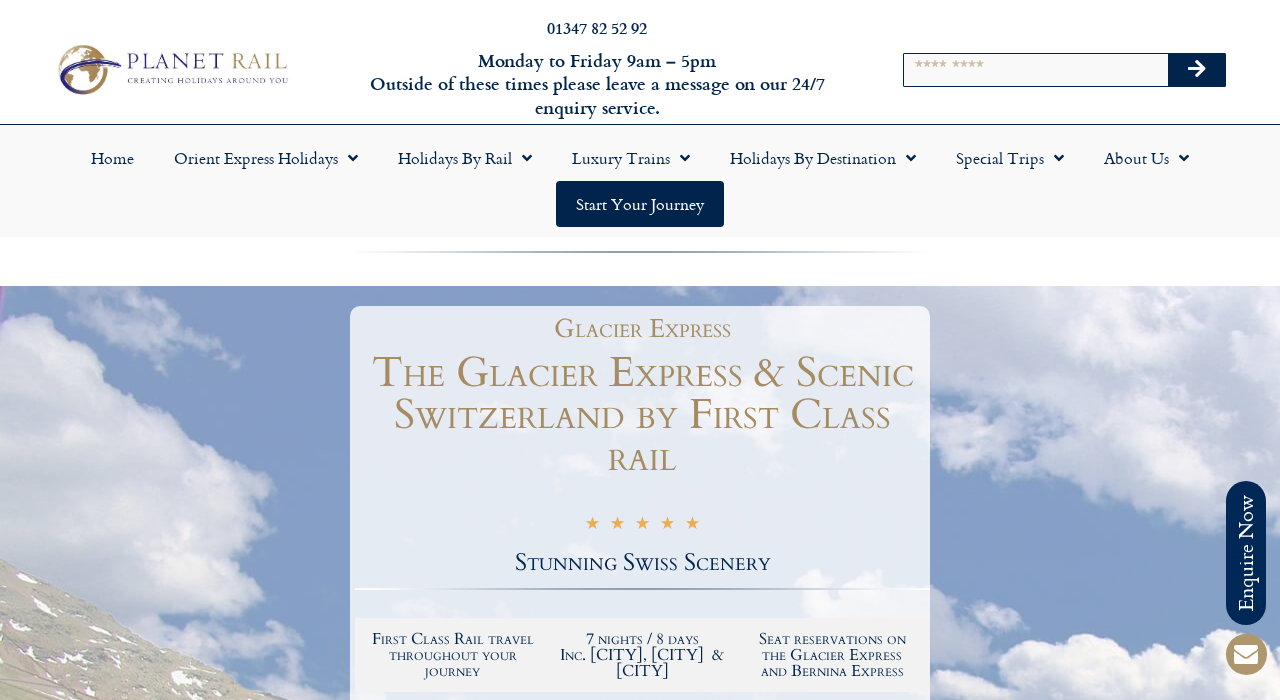 scroll, scrollTop: 0, scrollLeft: 0, axis: both 